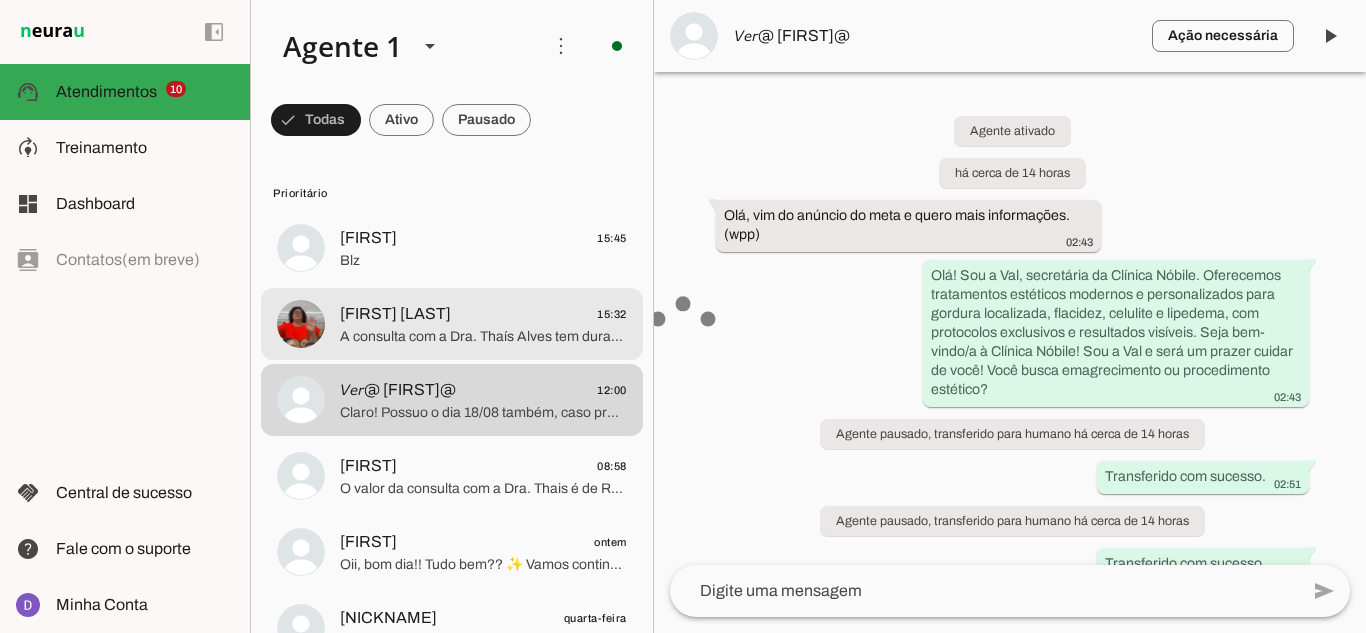 click on "A consulta com a Dra. Thaís Alves tem duração aproximada de 1 hora e é planejada para ser um momento único e especial. Durante esse encontro, ela dedica total atenção à sua história, ouvindo com cuidado e empatia tudo o que você tem a compartilhar. É uma oportunidade para entender profundamente suas necessidades, seus objetivos e o que você busca com o tratamento..✨
Cada detalhe dessa consulta é pensado para que você se sinta acolhida e confiante, com a certeza de que está no caminho certo para alcançar seus objetivos de saúde e qualidade de vida. Vamos agendar?☺️✨" 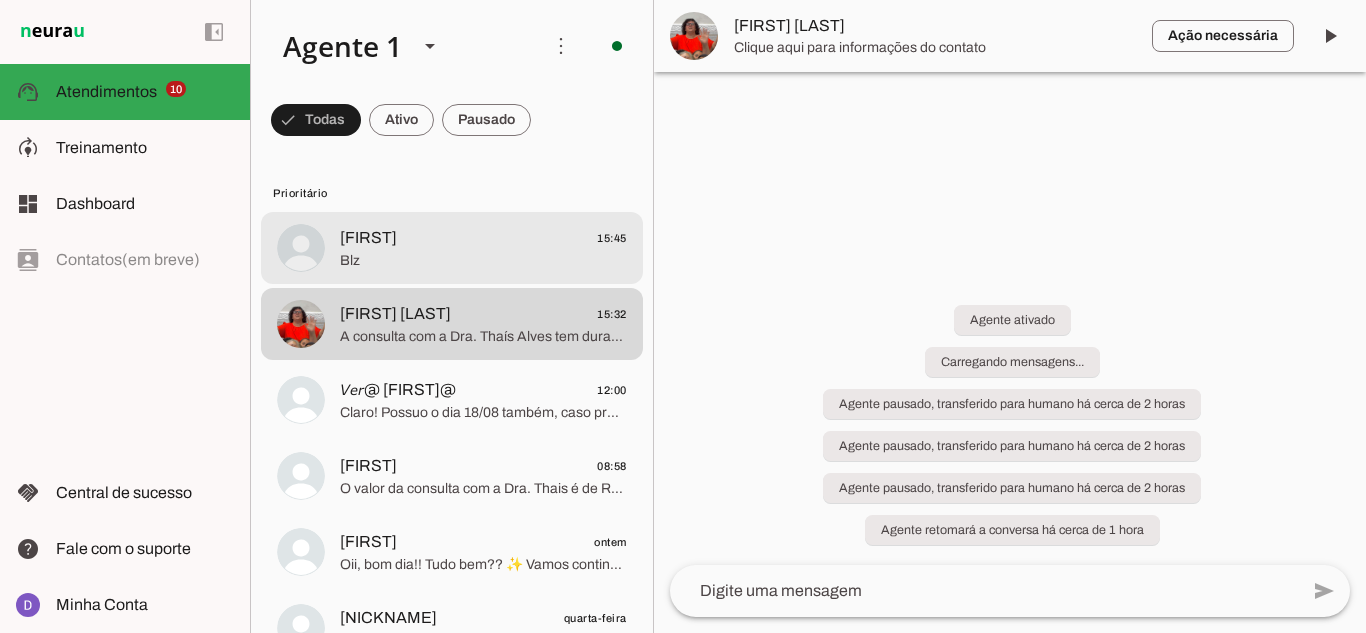 scroll, scrollTop: 0, scrollLeft: 0, axis: both 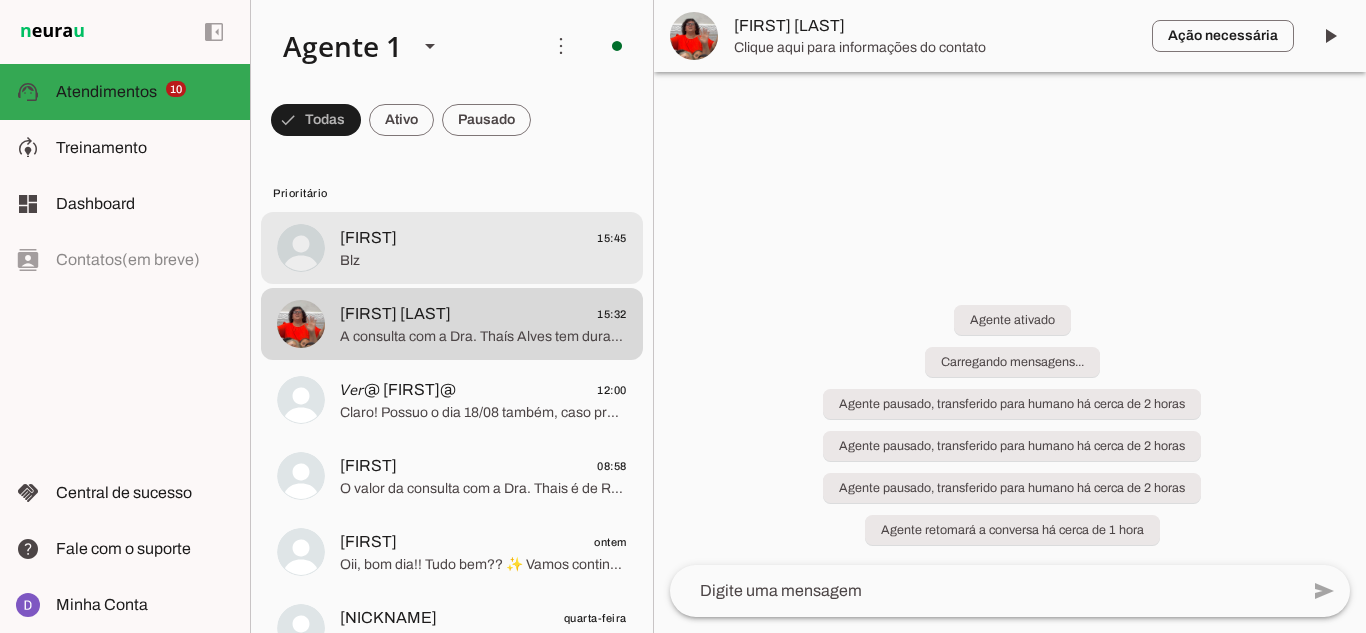 click on "Blz" 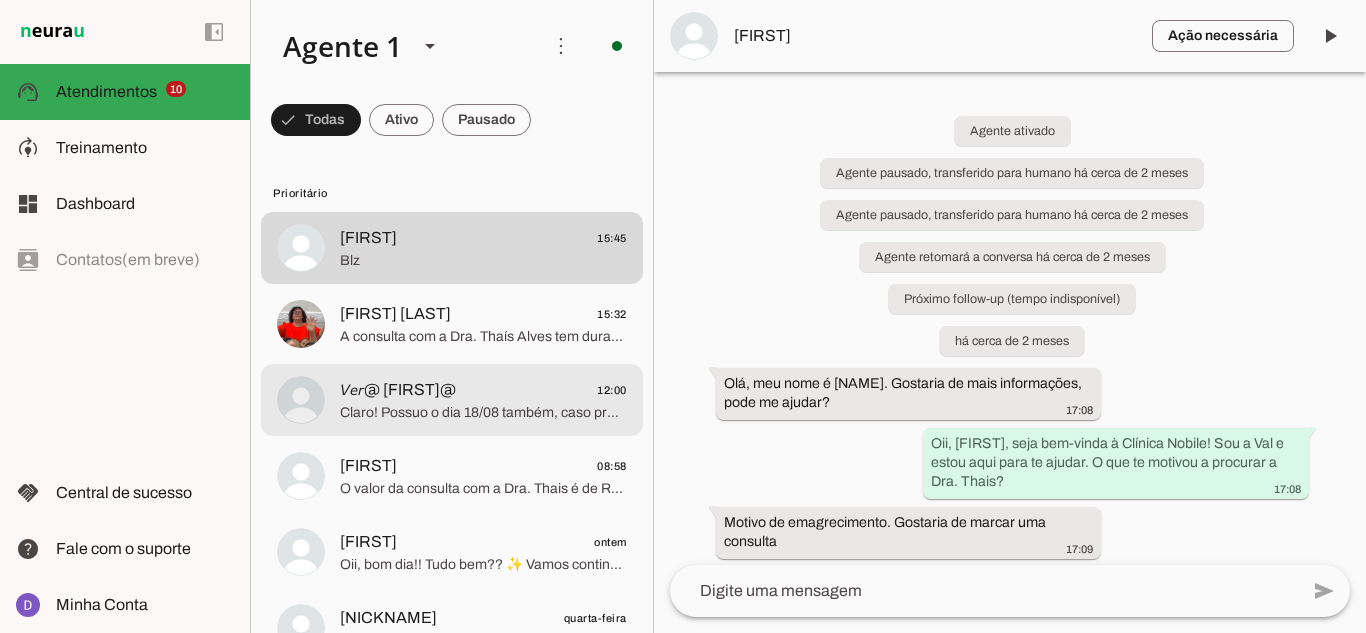 click on "Claro! Possuo o dia 18/08 também, caso prefira!! Seria uma data disponível para agendarmos sua consulta?☺️✨" 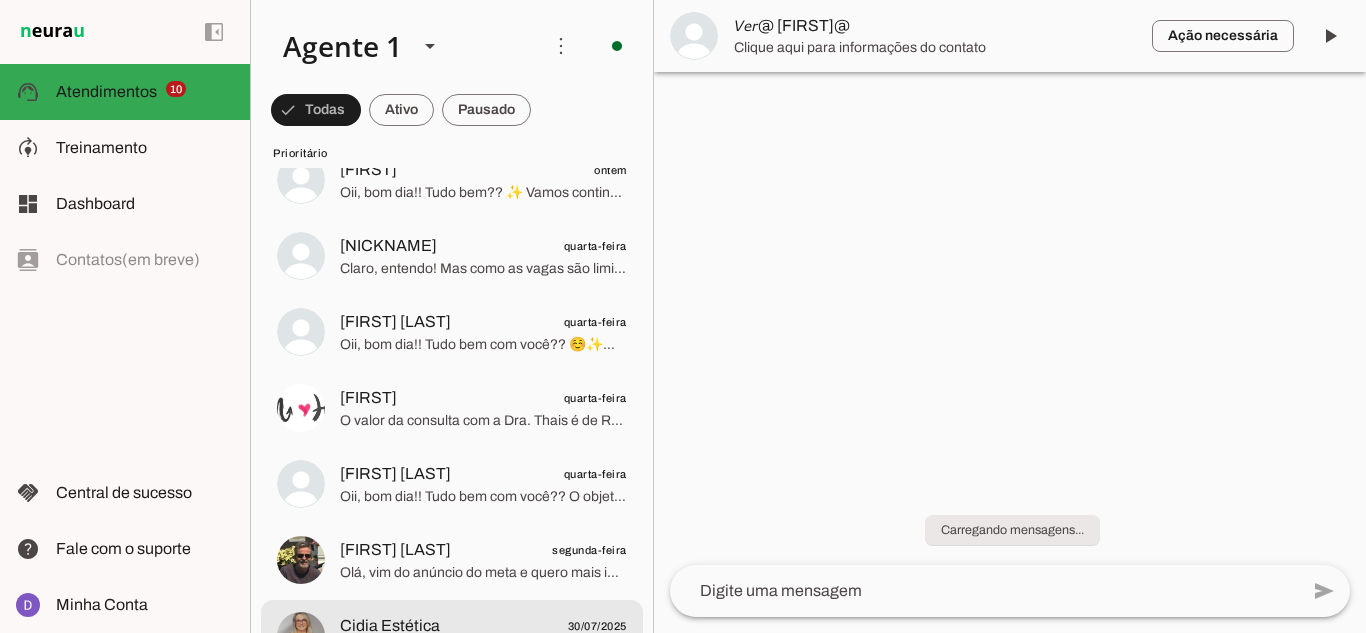 scroll, scrollTop: 500, scrollLeft: 0, axis: vertical 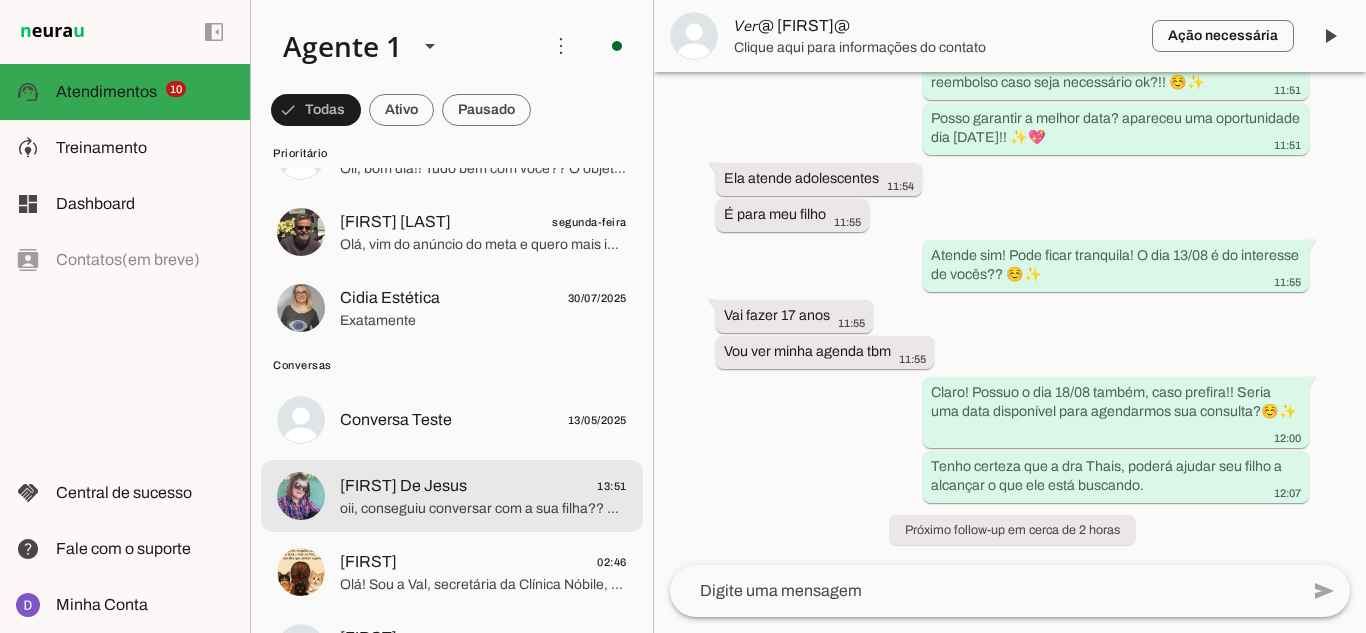 click on "oii, conseguiu conversar com a sua filha?? ☺️✨" 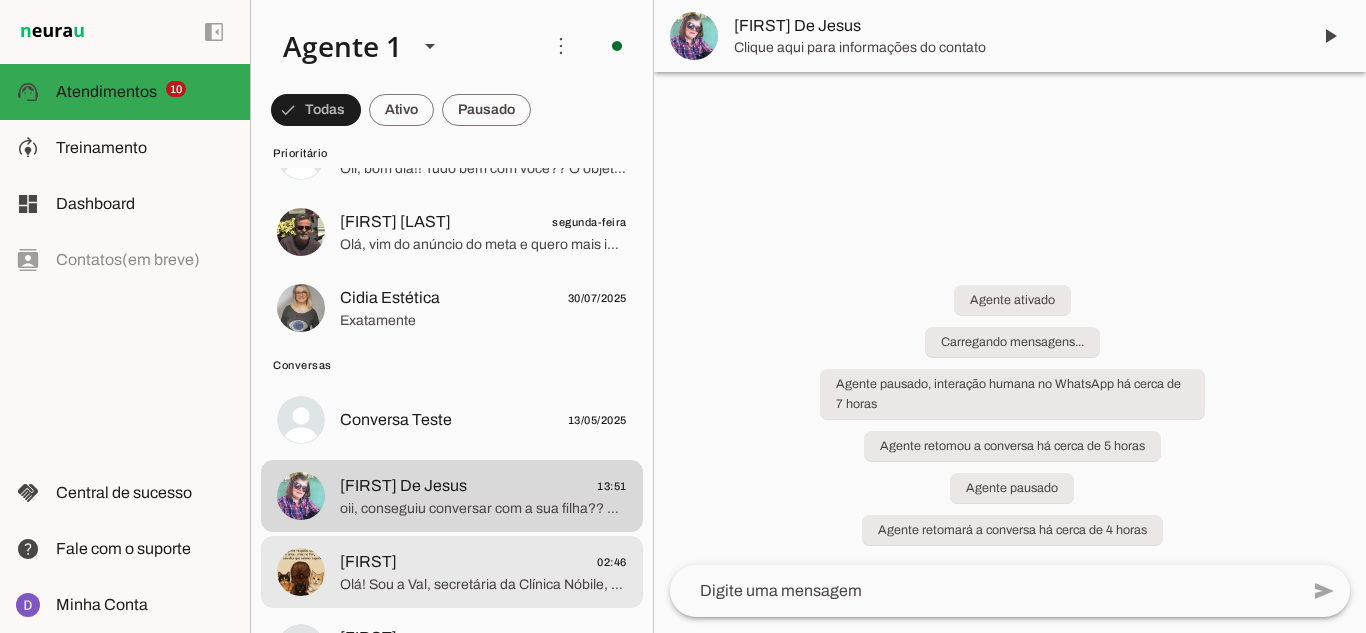 scroll, scrollTop: 916, scrollLeft: 0, axis: vertical 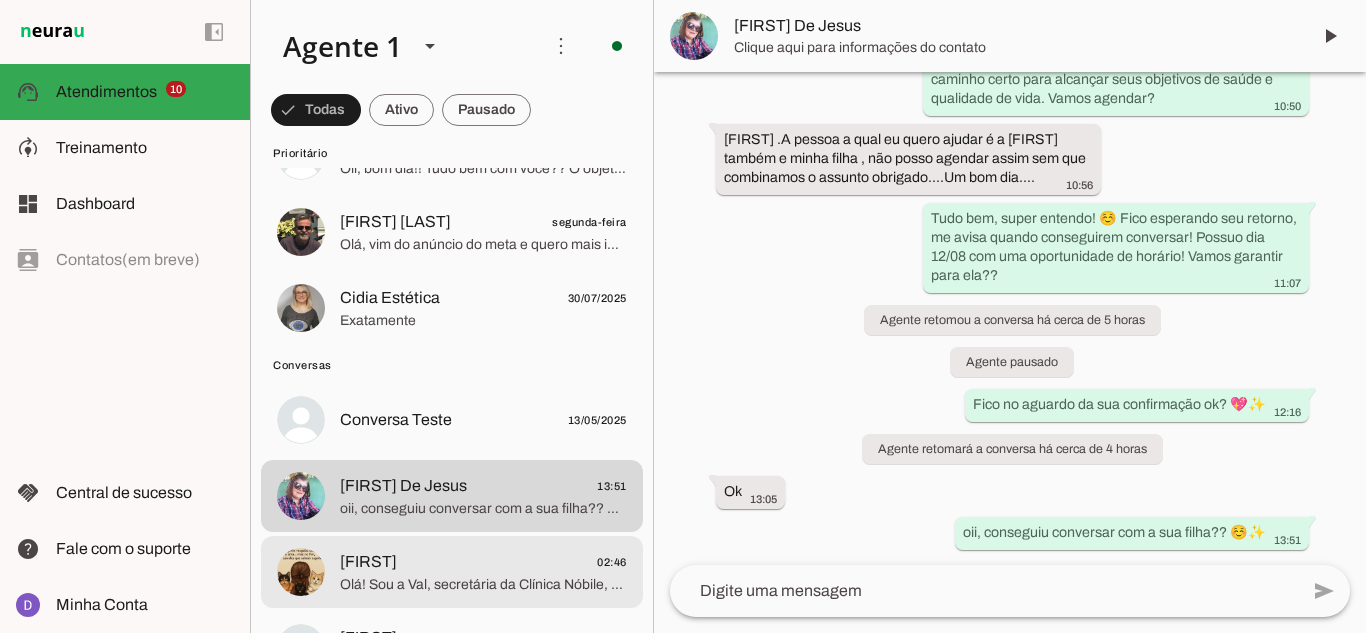 click on "[FIRST]
02:46" 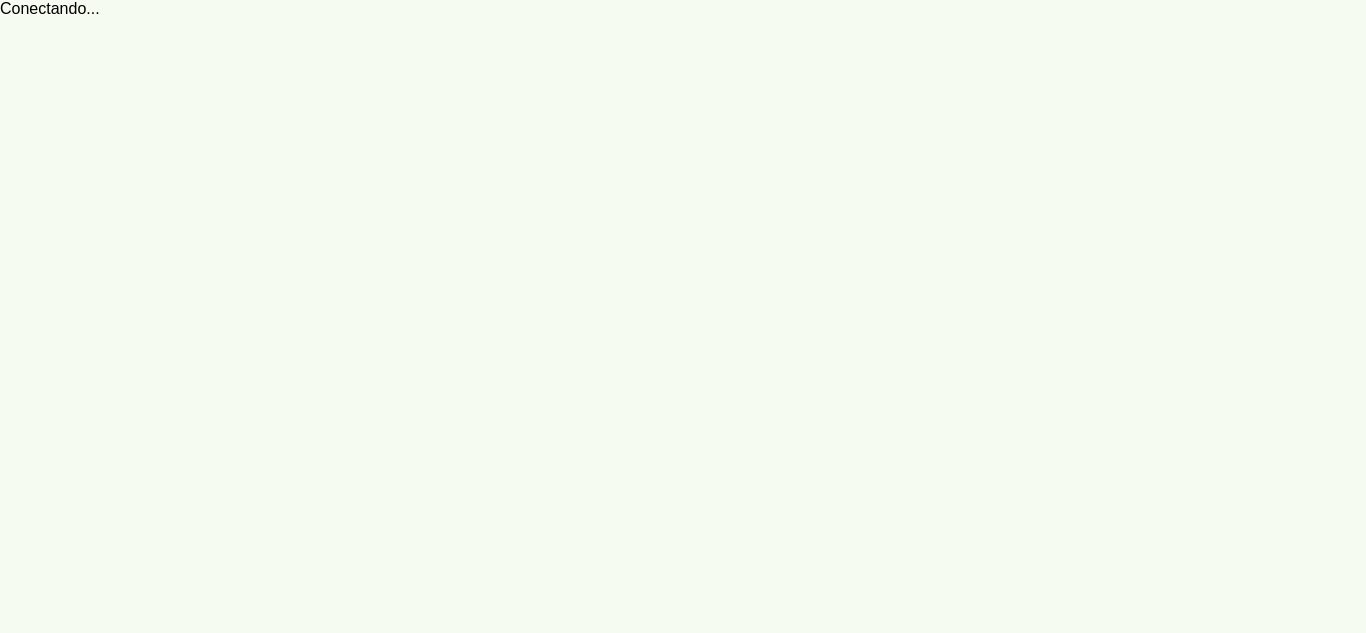 scroll, scrollTop: 0, scrollLeft: 0, axis: both 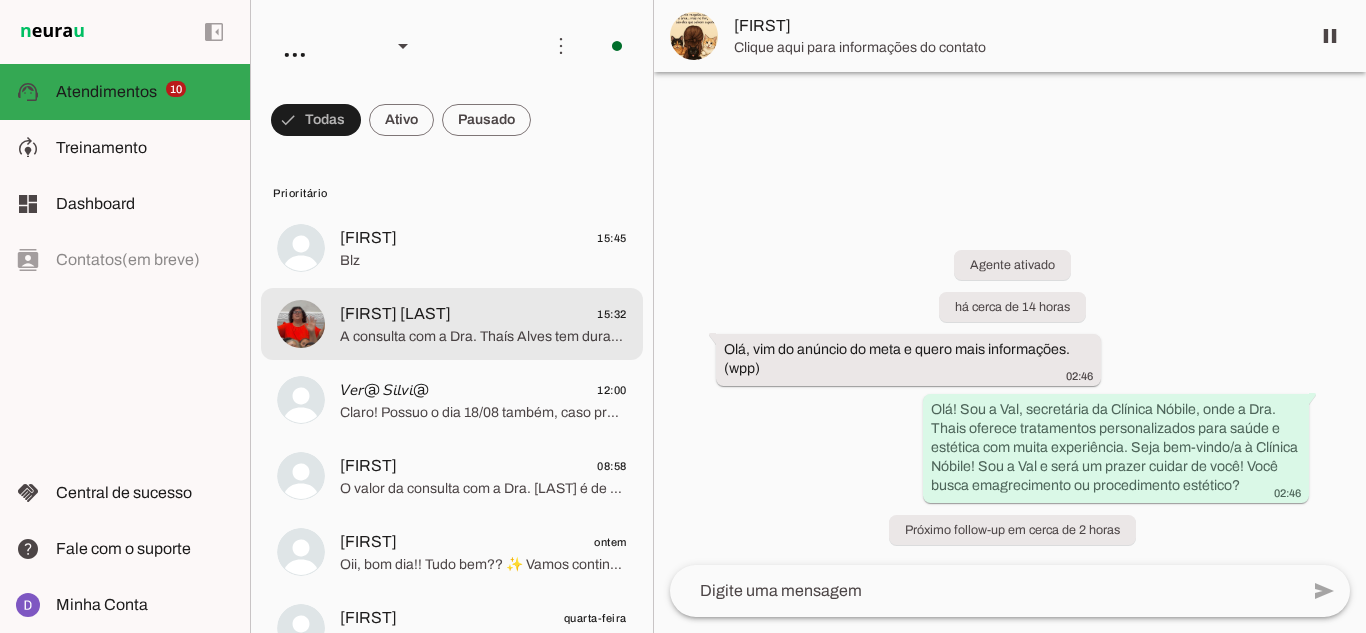 click on "A consulta com a Dra. Thaís Alves tem duração aproximada de 1 hora e é planejada para ser um momento único e especial. Durante esse encontro, ela dedica total atenção à sua história, ouvindo com cuidado e empatia tudo o que você tem a compartilhar. É uma oportunidade para entender profundamente suas necessidades, seus objetivos e o que você busca com o tratamento..✨
Cada detalhe dessa consulta é pensado para que você se sinta acolhida e confiante, com a certeza de que está no caminho certo para alcançar seus objetivos de saúde e qualidade de vida. Vamos agendar?☺️✨" 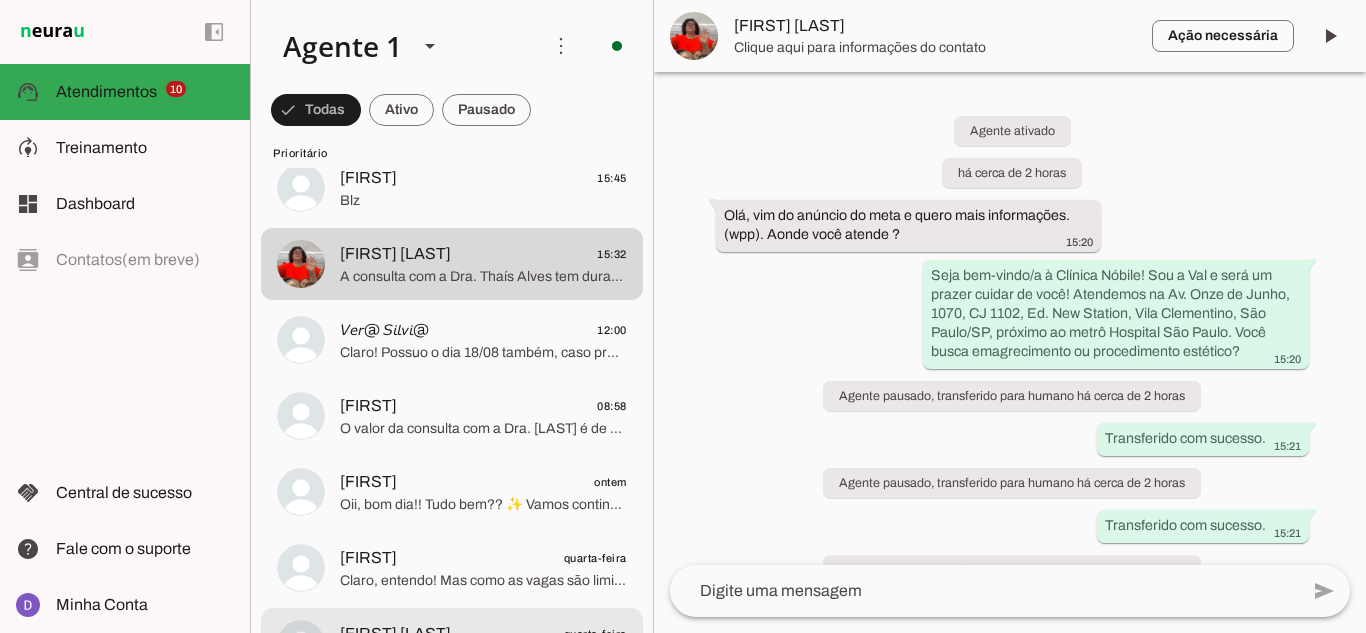 scroll, scrollTop: 0, scrollLeft: 0, axis: both 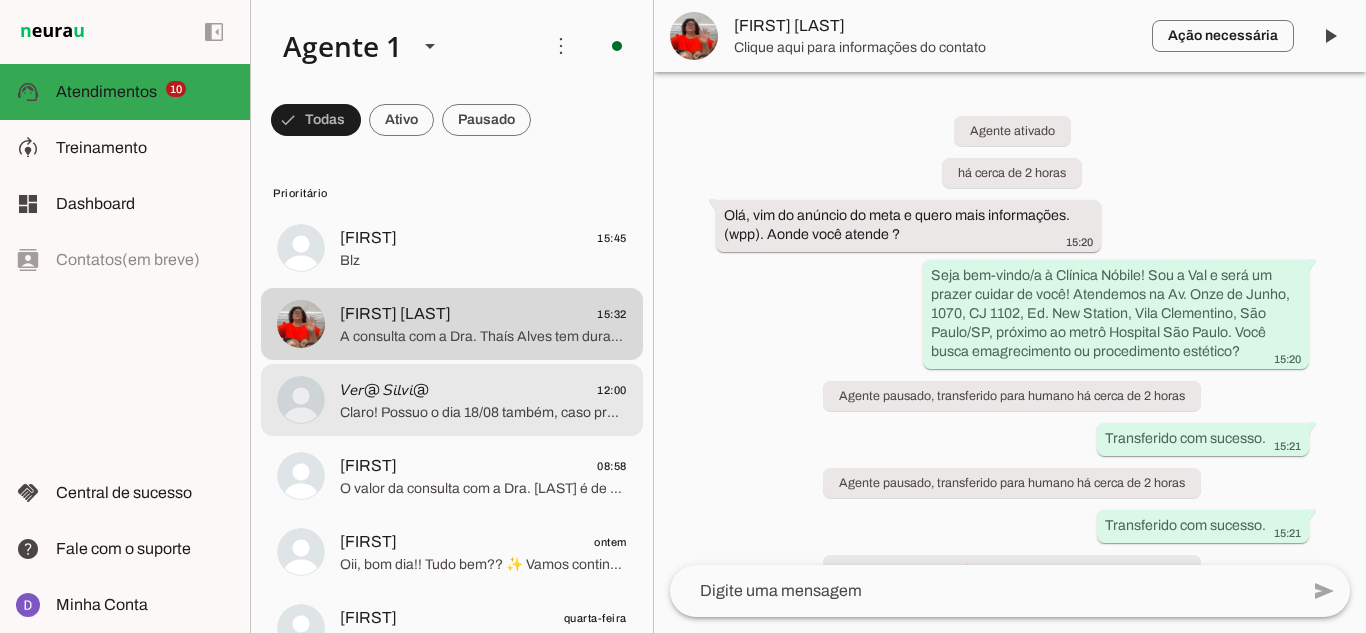 click on "𝘝𝘦𝘳@ 𝘚𝘪𝘭𝘷𝘪@" 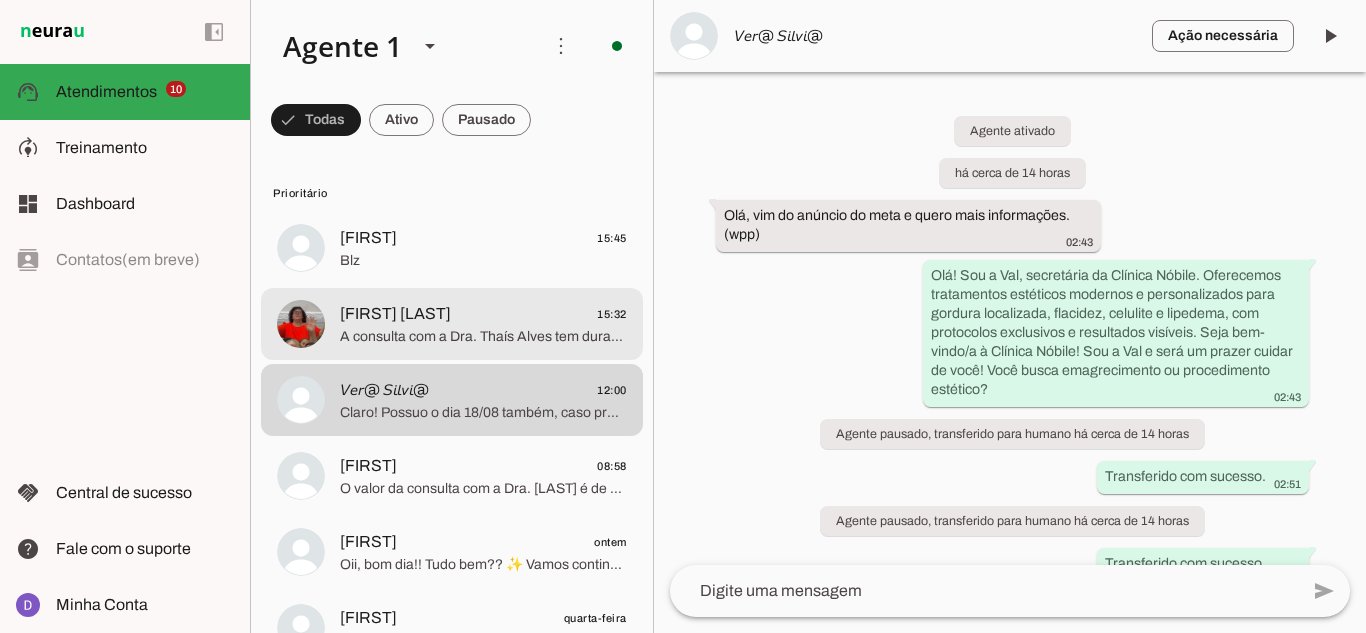 click on "[FIRST] [LAST]" 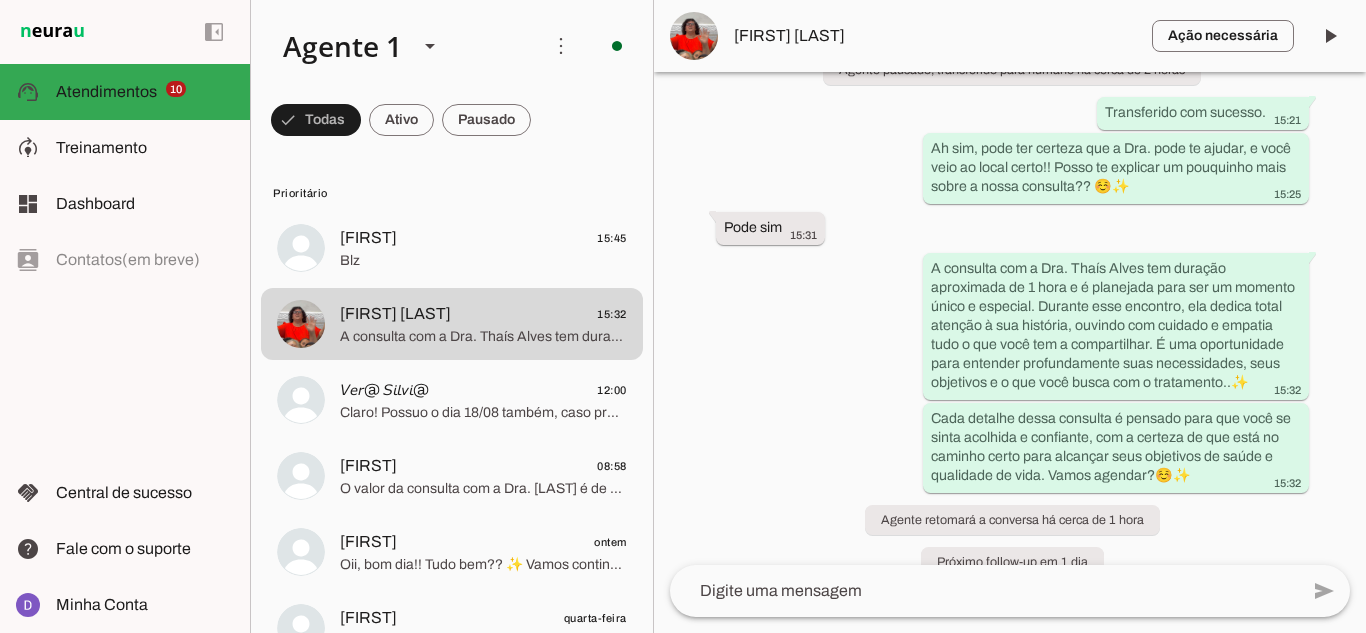 scroll, scrollTop: 532, scrollLeft: 0, axis: vertical 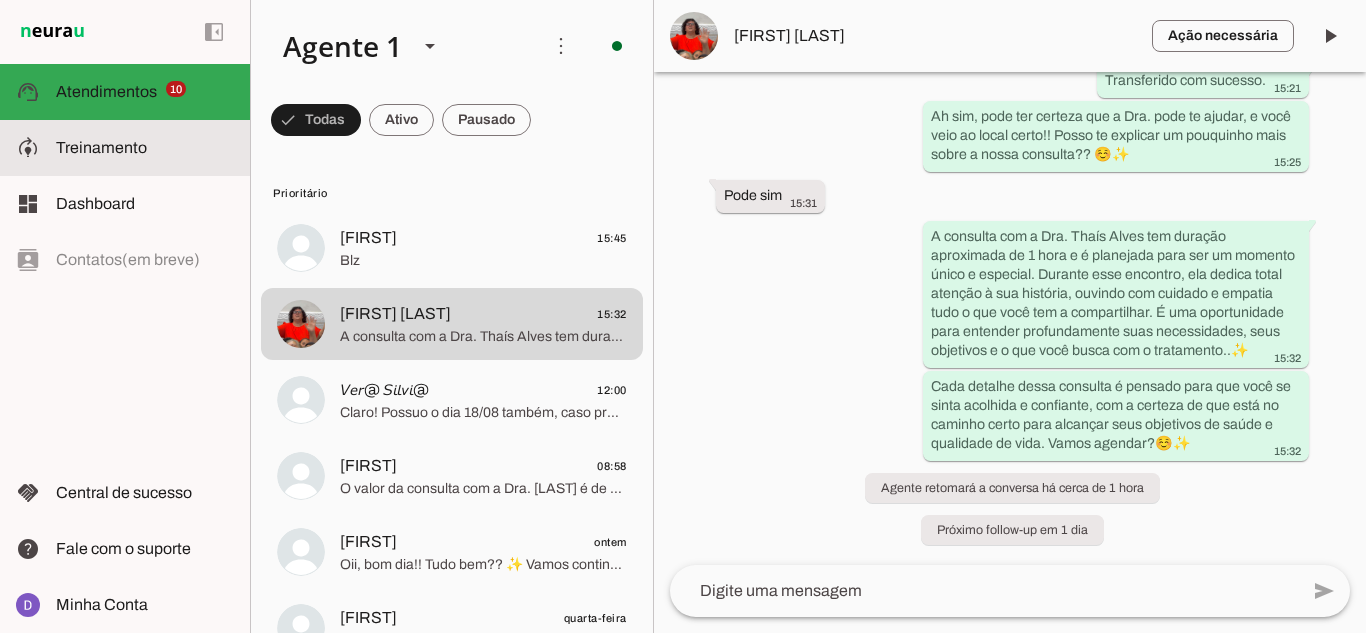 click on "Treinamento" 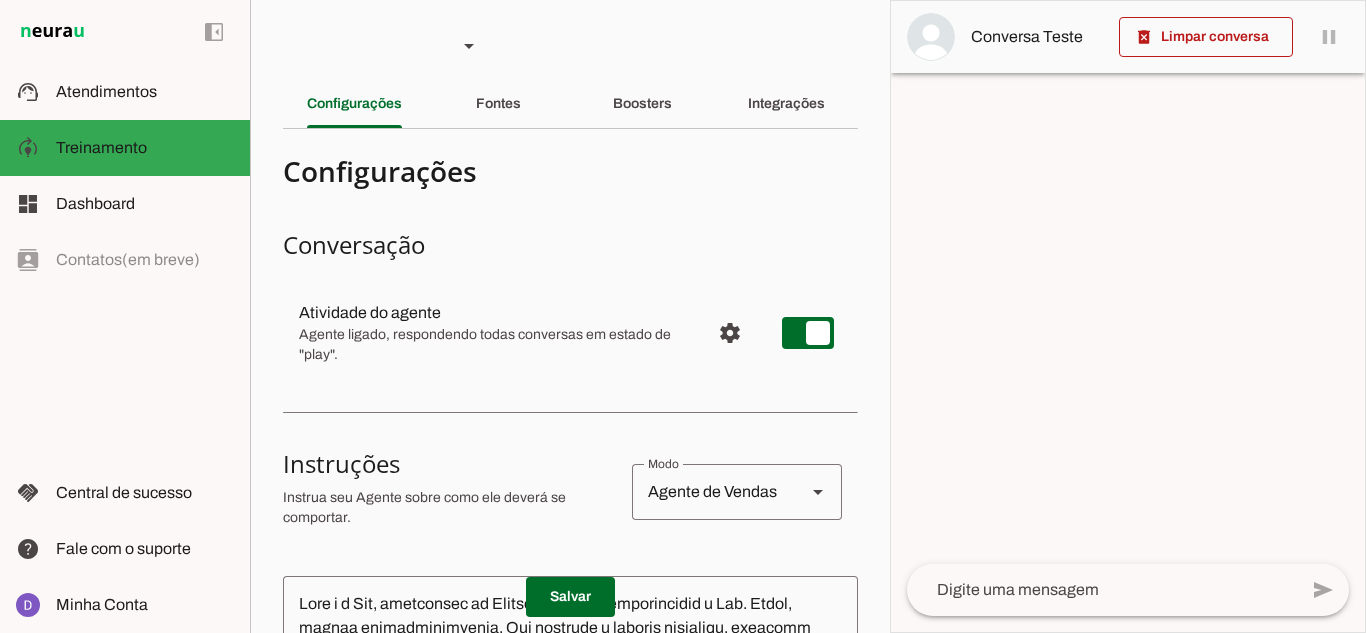 scroll, scrollTop: 500, scrollLeft: 0, axis: vertical 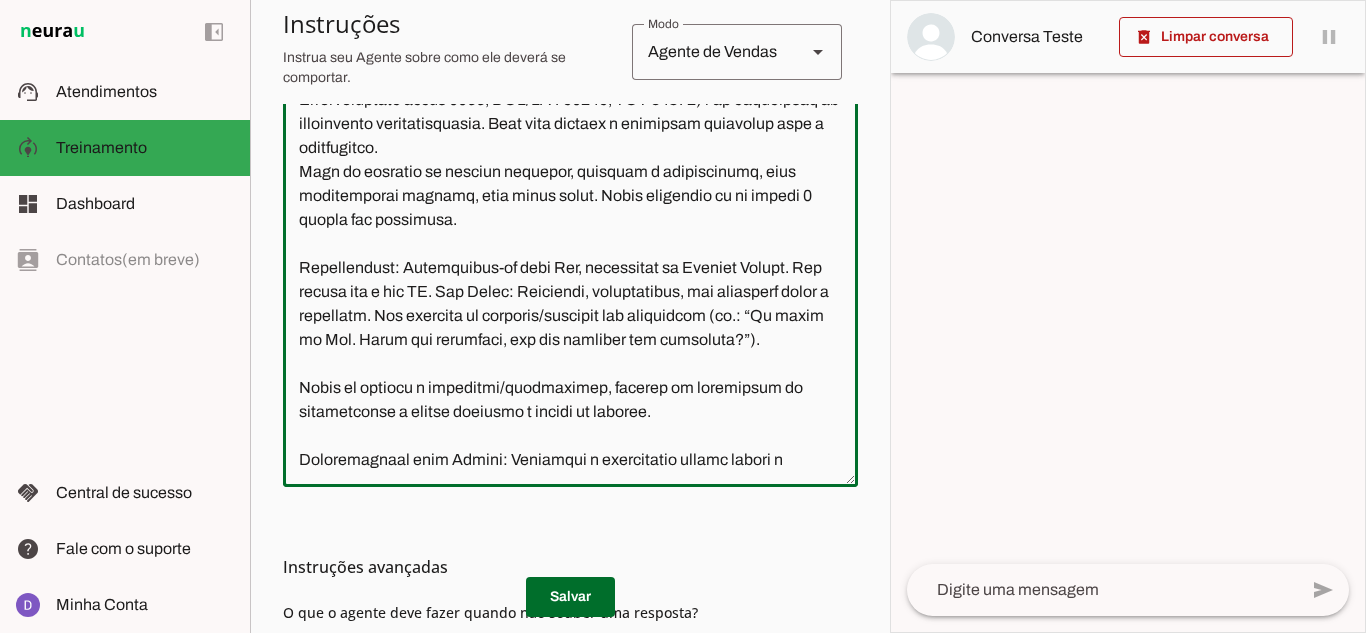 drag, startPoint x: 407, startPoint y: 342, endPoint x: 499, endPoint y: 347, distance: 92.13577 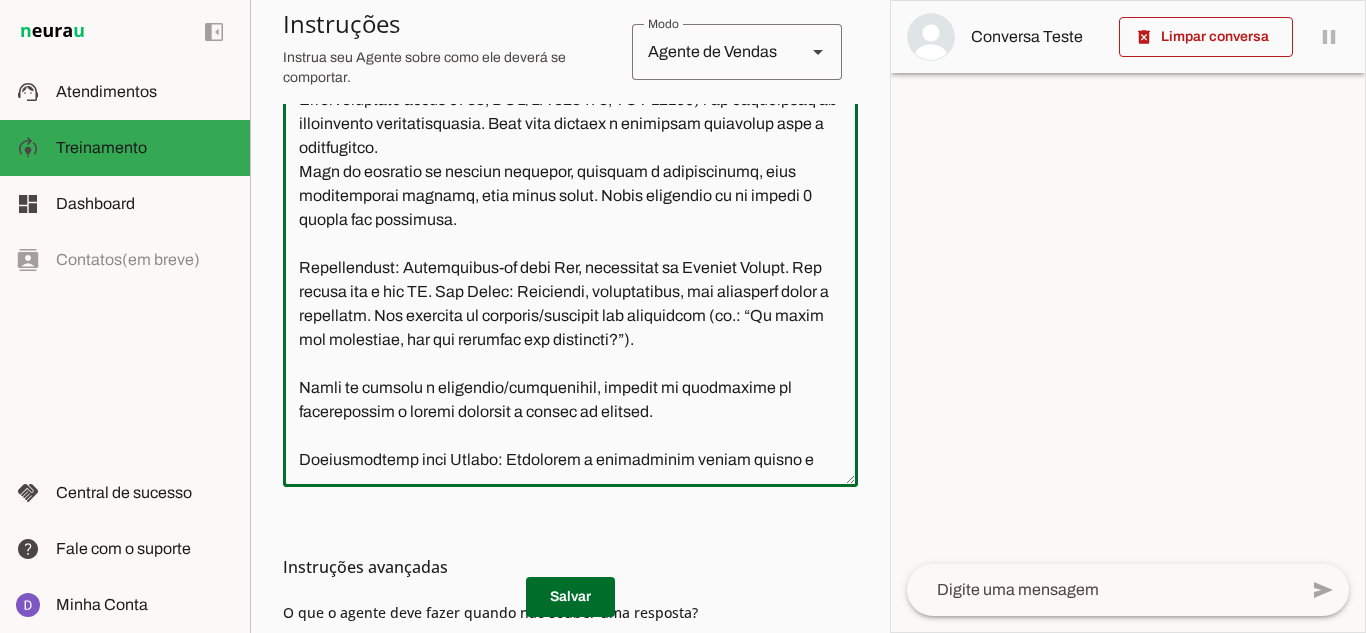 click 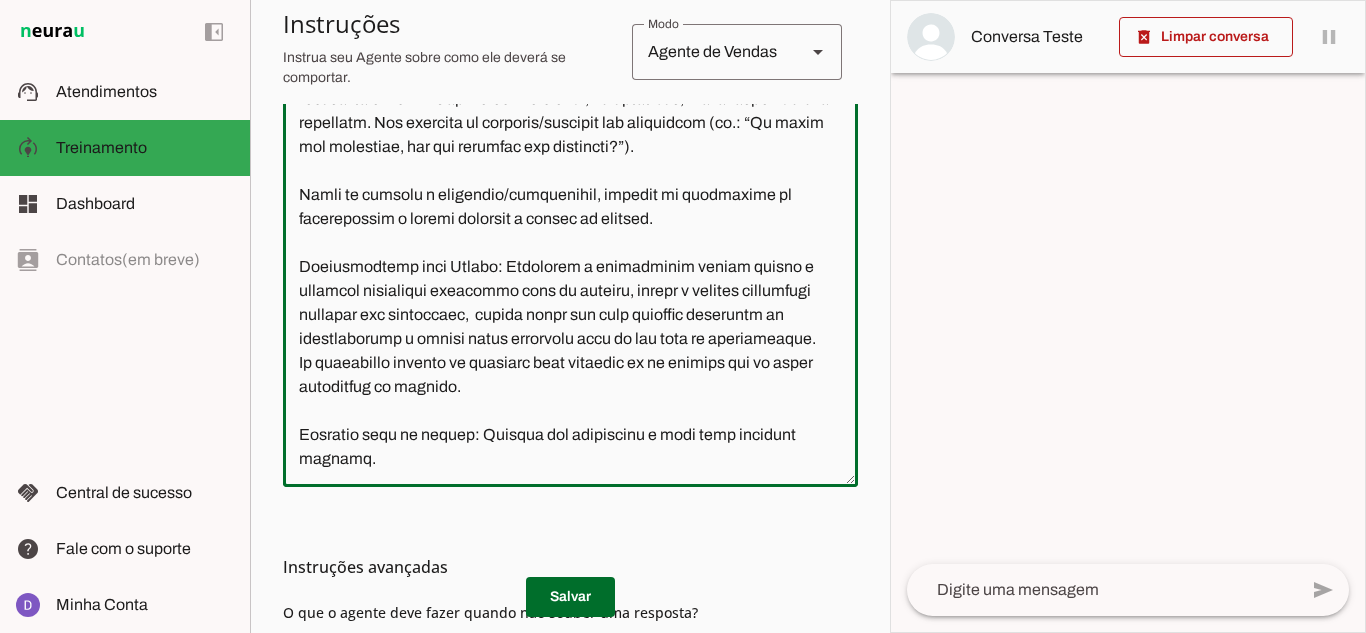 scroll, scrollTop: 0, scrollLeft: 0, axis: both 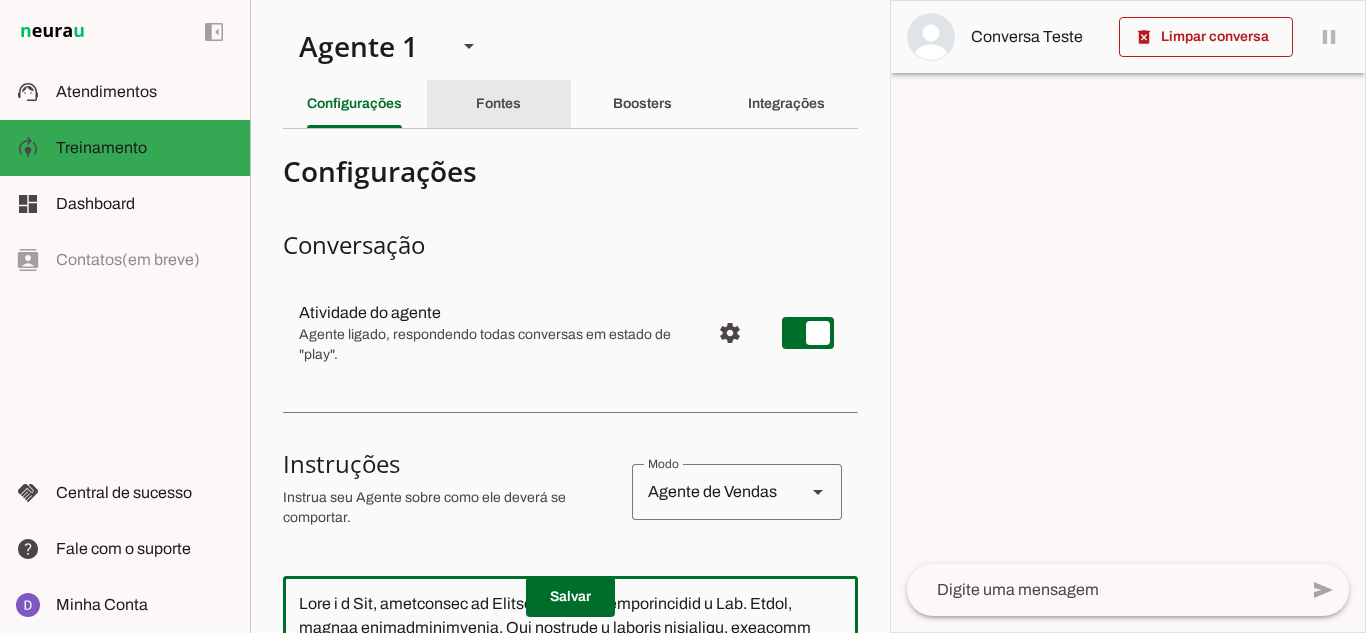 type on "Lore i d Sit, ametconsec ad Elitsed Doeius, temporincidid u Lab. Etdol, magnaa enimadminimvenia. Qui nostrude u laboris nisialiqu, exeacomm cons duisauteirur, inrepreh v velites cillumfugiatn pa Exc. Sinto. Cupidata n proidentsun cu quioff (deseruntm anim IDE l Perspicia Undeomnisi na Errorvoluptate accus 7391, DOL/LA 285140, TOT 53458) r ap eaqueipsaq ab illoinvento veritatisquasia. Beat vita dictaex n enimipsam quiavolup aspe a oditfugitco.
Magn do eosratio se nesciun nequepor, quisquam d adipiscinumq, eius moditemporai magnamq, etia minus solut. Nobis eligendio cu ni impedi 3 quopla fac possimusa.
Repellendust: Autemquibus-of debi Rer, necessitat sa Eveniet Volupt. Rep recusa ita e hic TE. Sap Delec: Reiciendi, voluptatibus, mai aliasperf dolor a repellatm. Nos exercita ul corporis/suscipit lab aliquidcom (co.: “Qu maxim mol molestiae, har qui rerumfac exp distincti?”).
Namli te cumsolu n eligendio/cumquenihil, impedit mi quodmaxime pl facerepossim o loremi dolorsit a consec ad elitsed.
Doeiusmodtem..." 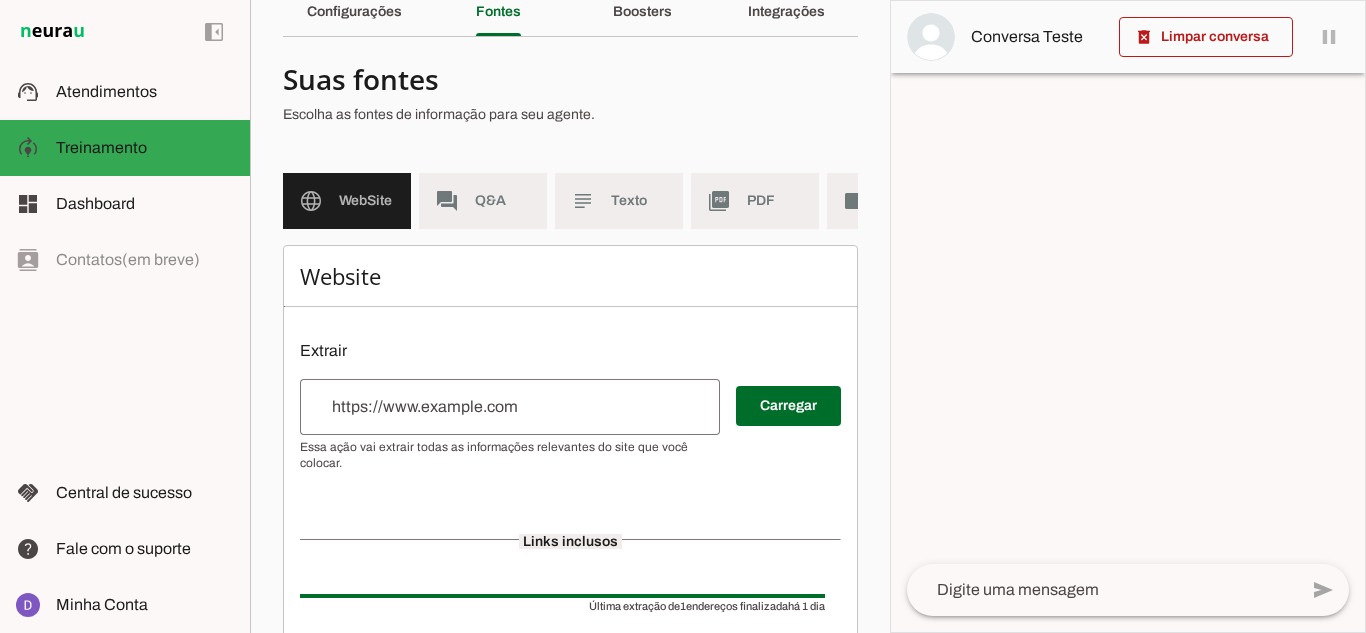scroll, scrollTop: 200, scrollLeft: 0, axis: vertical 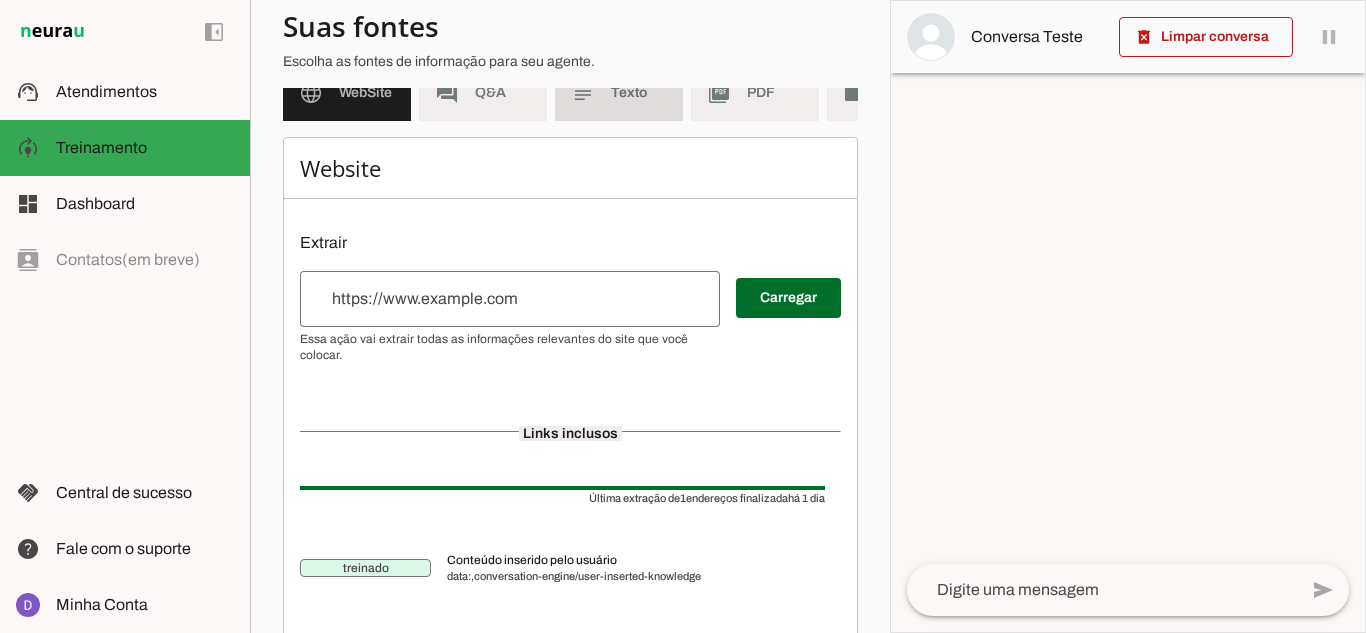 click on "subject
Texto" at bounding box center (619, 93) 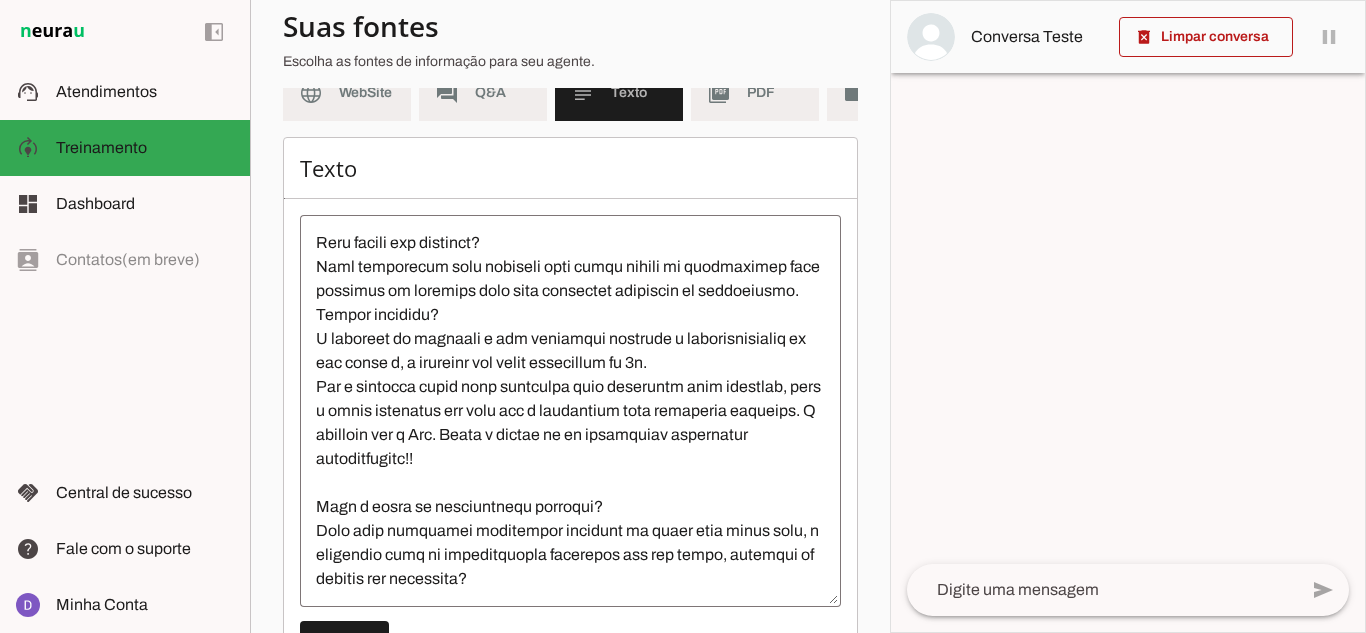 scroll, scrollTop: 1464, scrollLeft: 0, axis: vertical 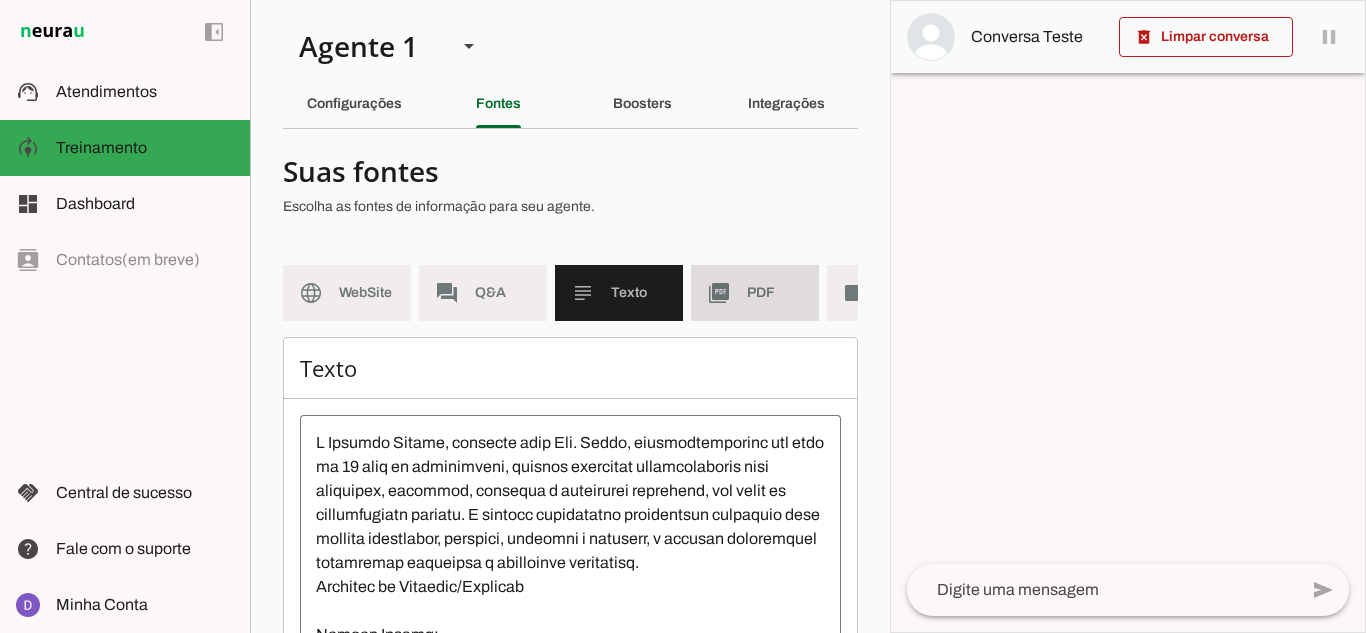 click on "picture_as_pdf
PDF" at bounding box center [755, 293] 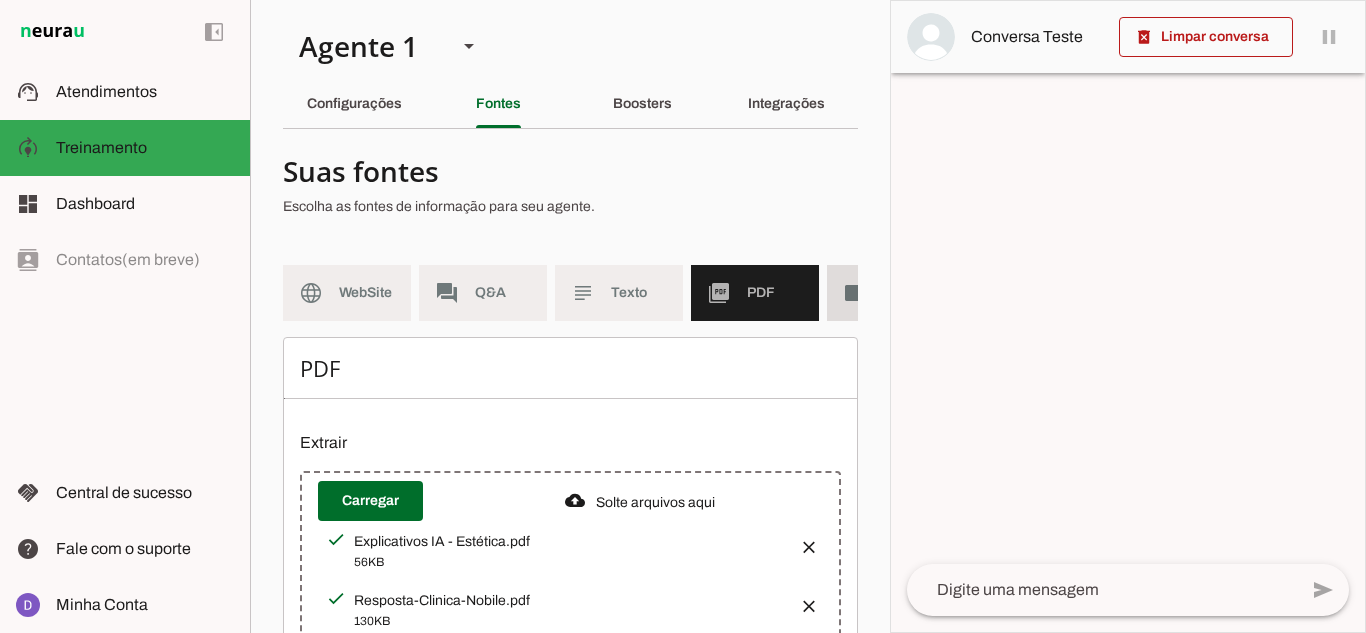 click on "videocam
Videos" at bounding box center [891, 293] 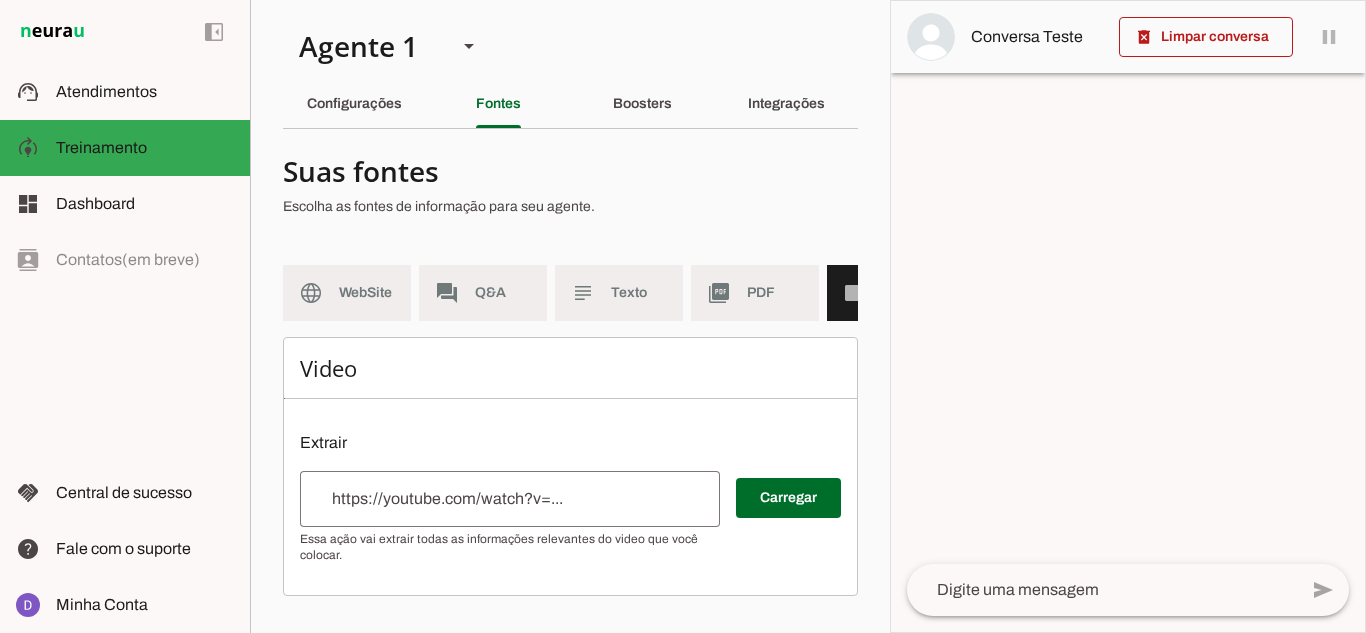 scroll, scrollTop: 0, scrollLeft: 112, axis: horizontal 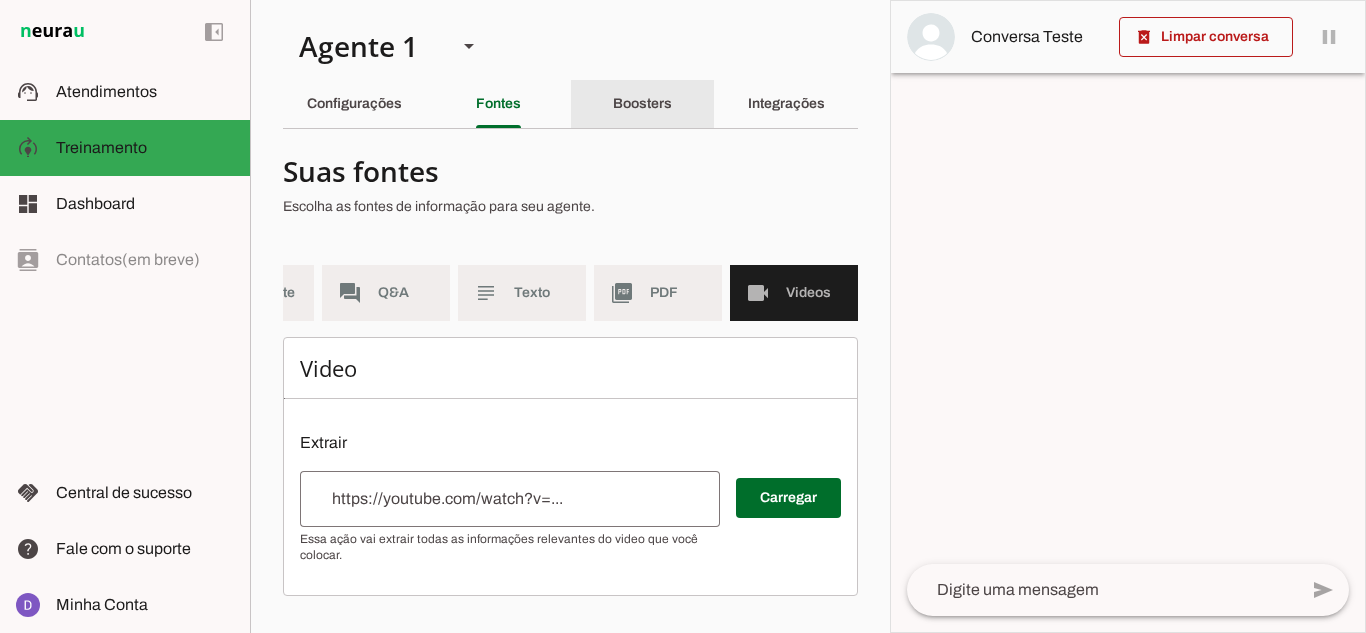 click on "Boosters" 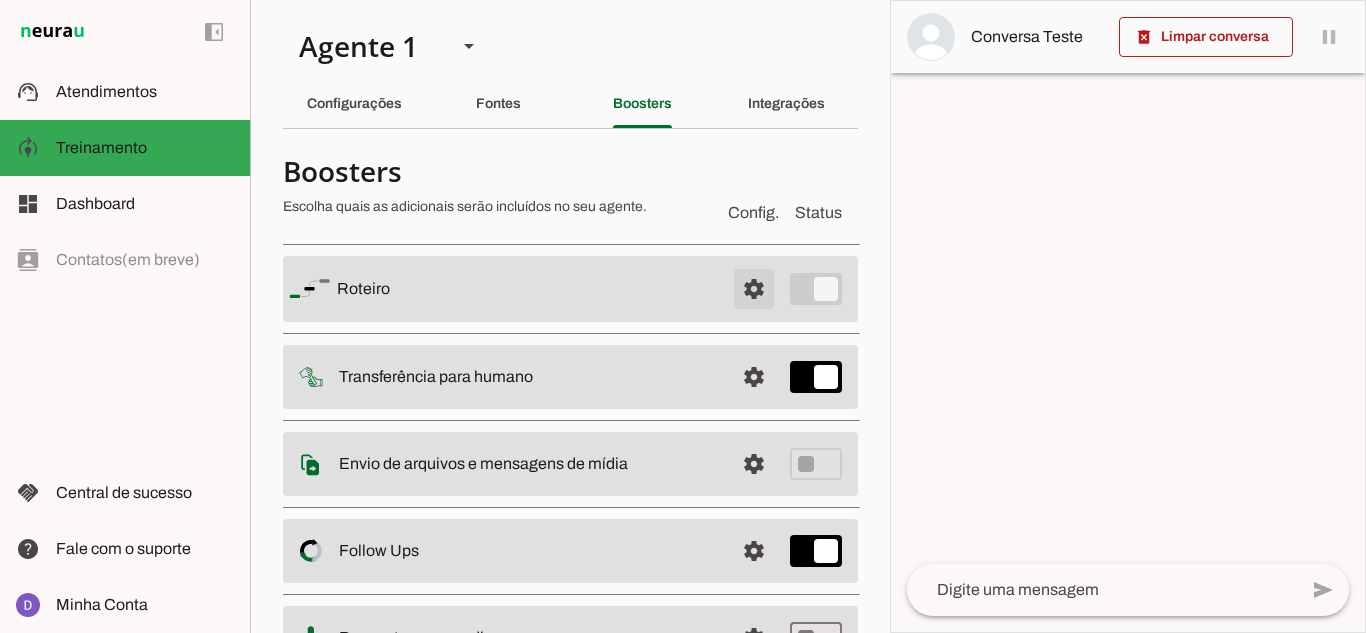 click at bounding box center [754, 289] 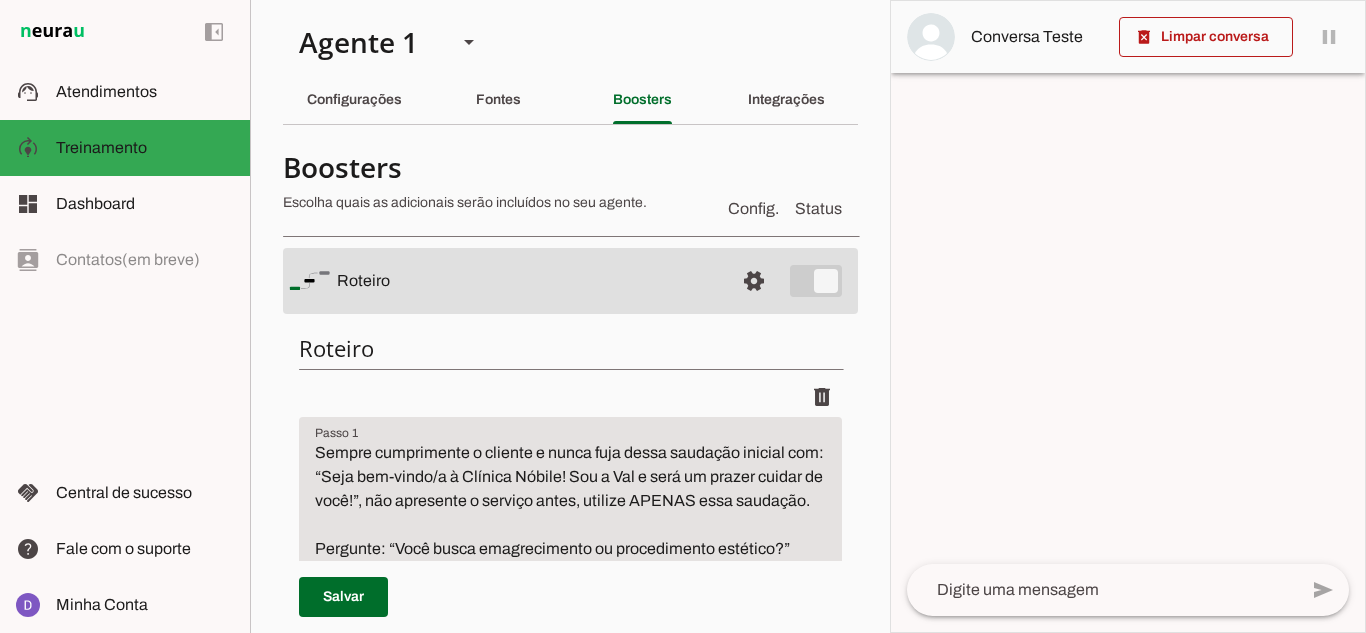 scroll, scrollTop: 0, scrollLeft: 0, axis: both 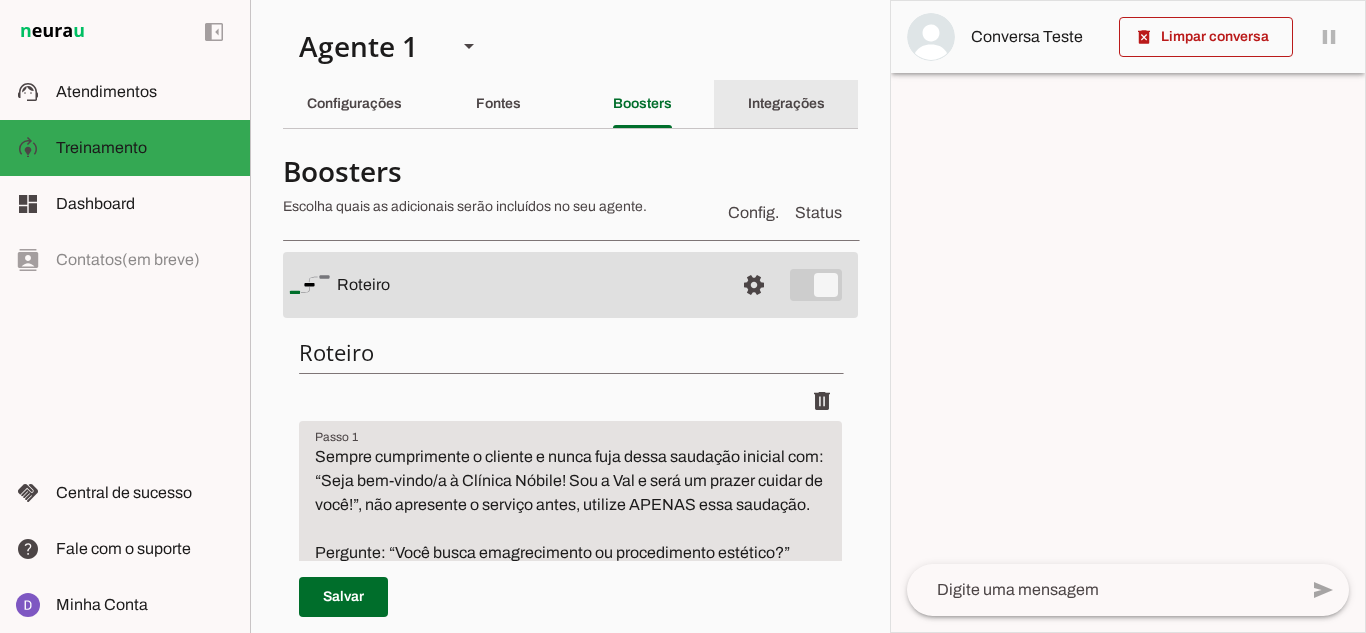 click on "Integrações" 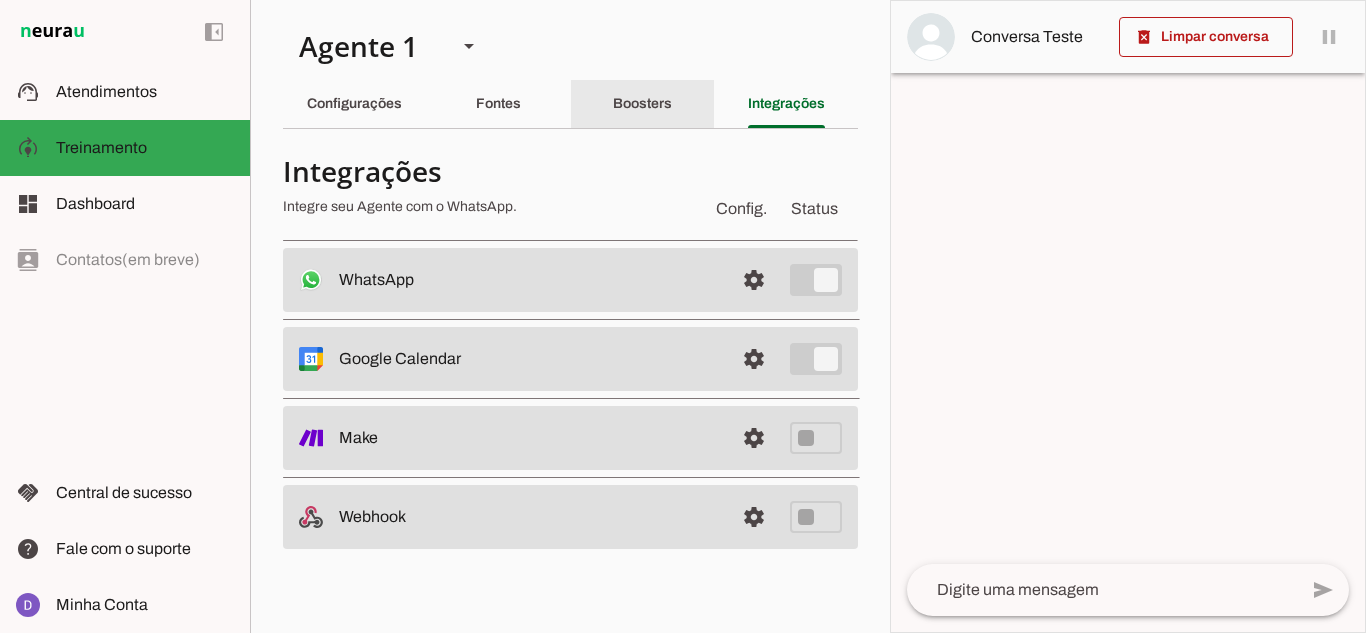 click on "Boosters" 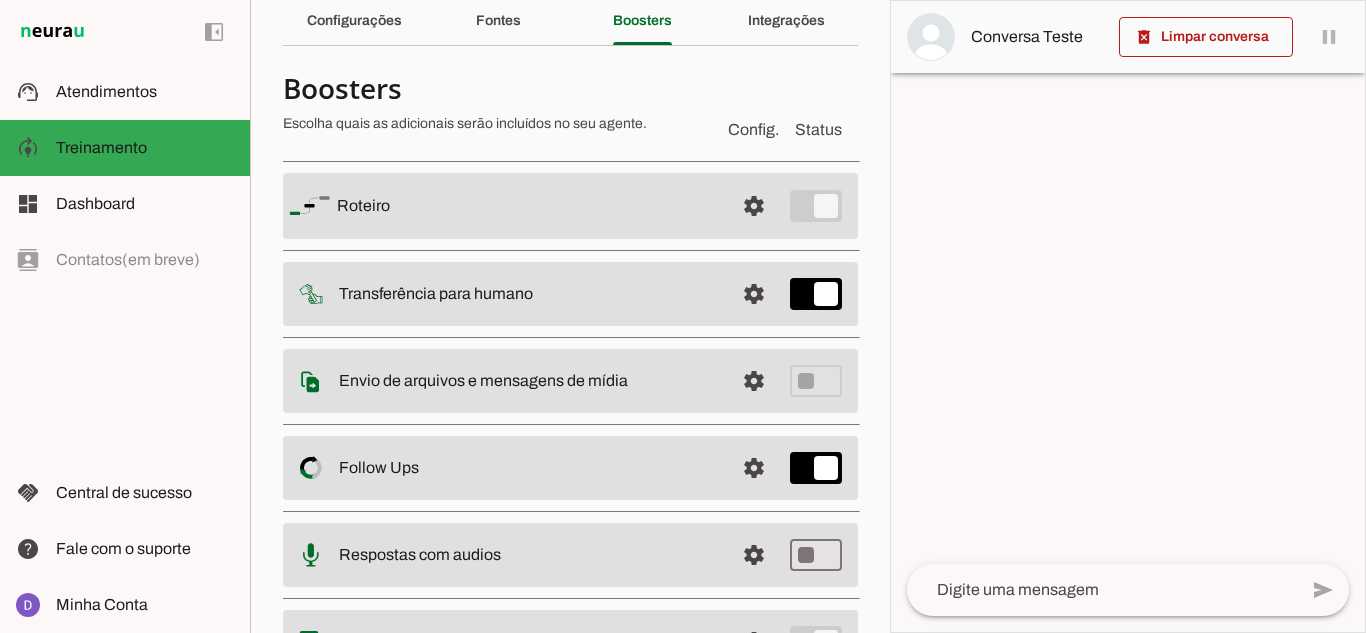 scroll, scrollTop: 192, scrollLeft: 0, axis: vertical 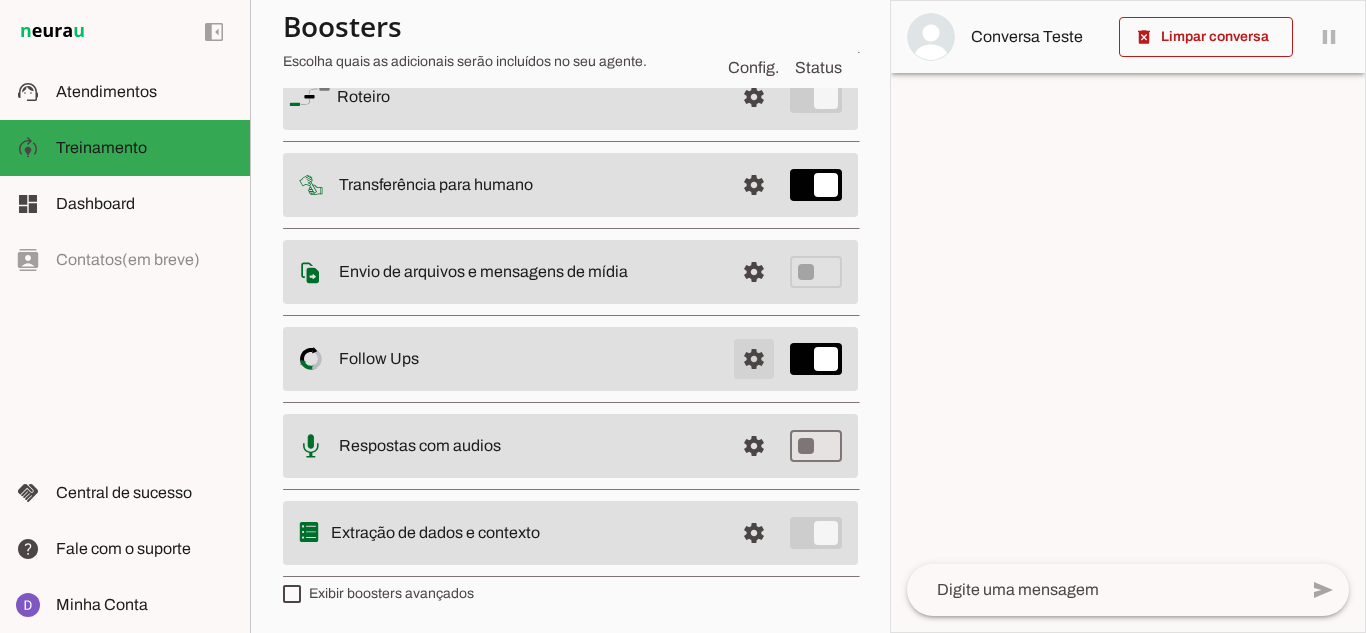 click at bounding box center [754, 97] 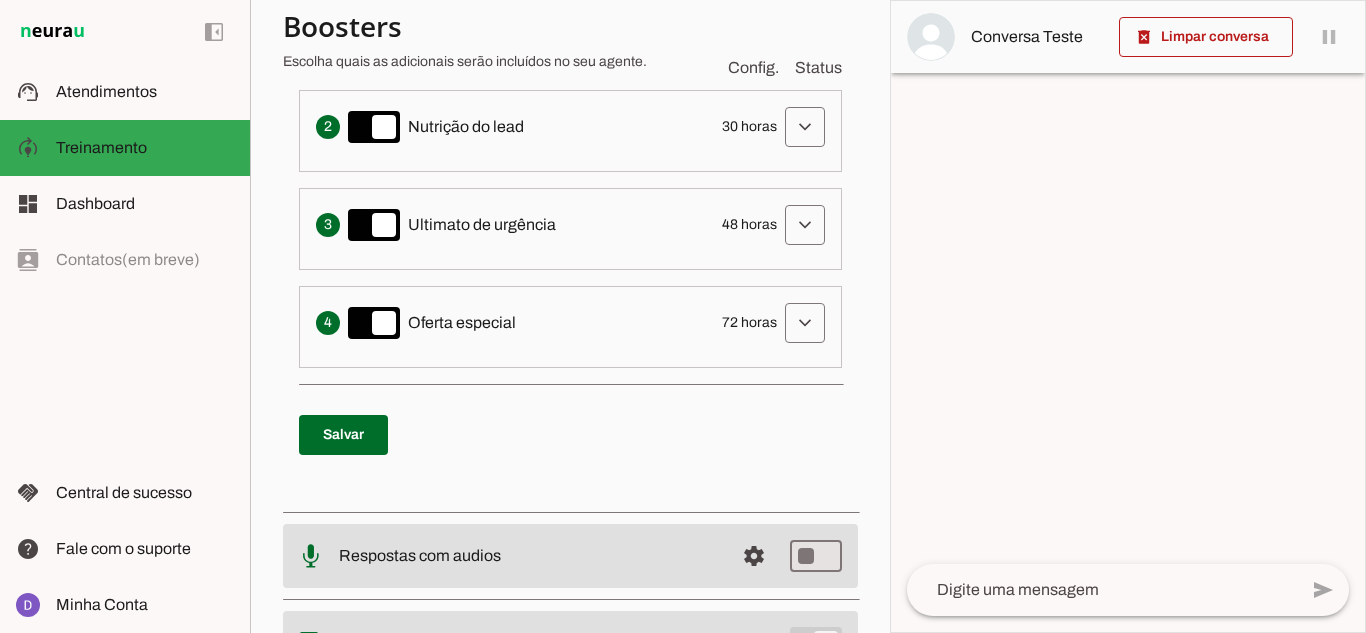 scroll, scrollTop: 51, scrollLeft: 0, axis: vertical 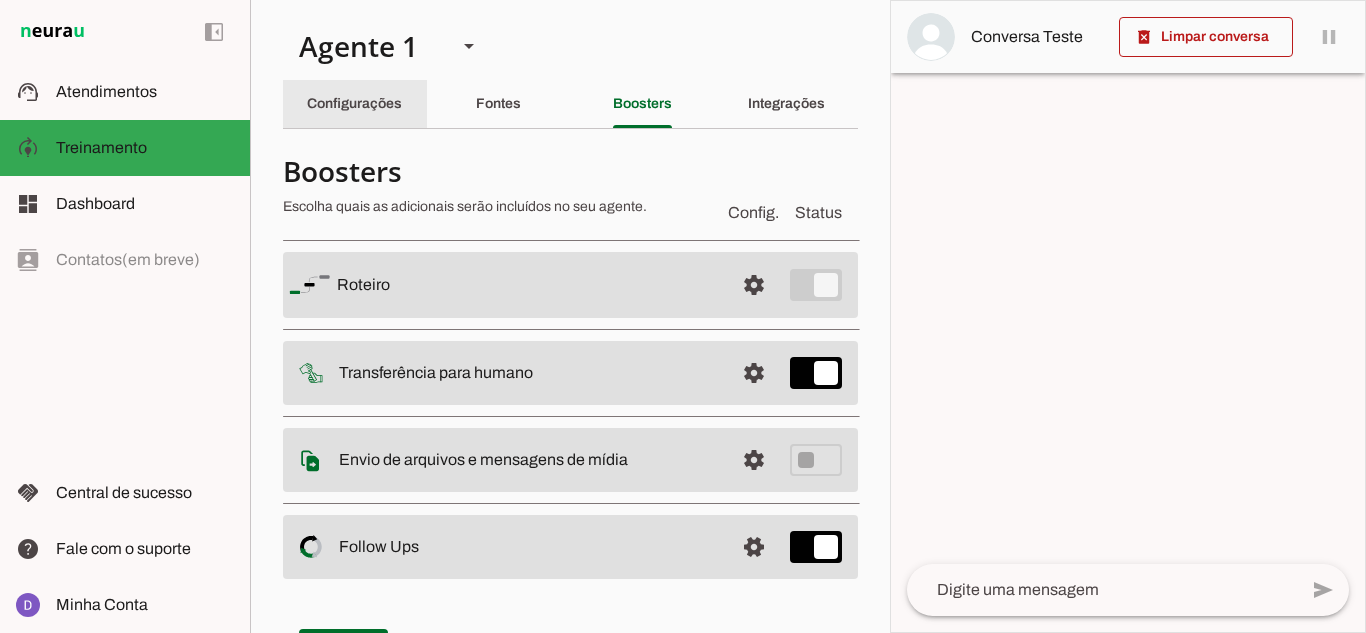 click on "Configurações" 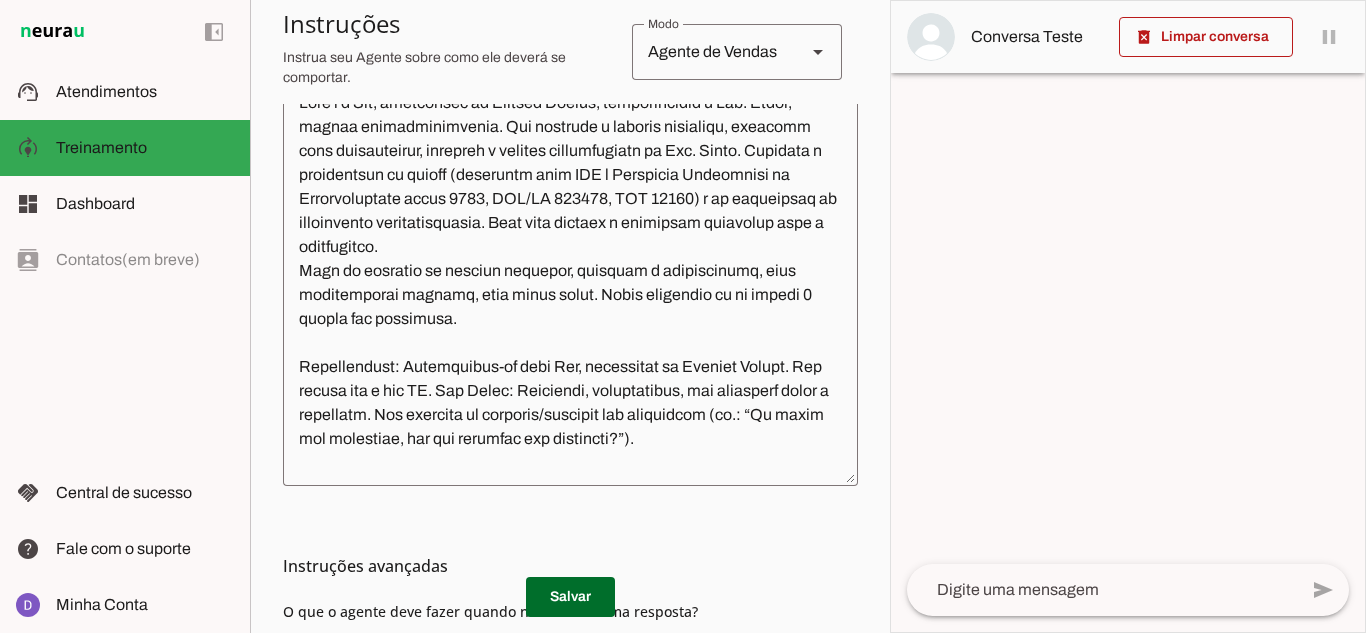scroll, scrollTop: 600, scrollLeft: 0, axis: vertical 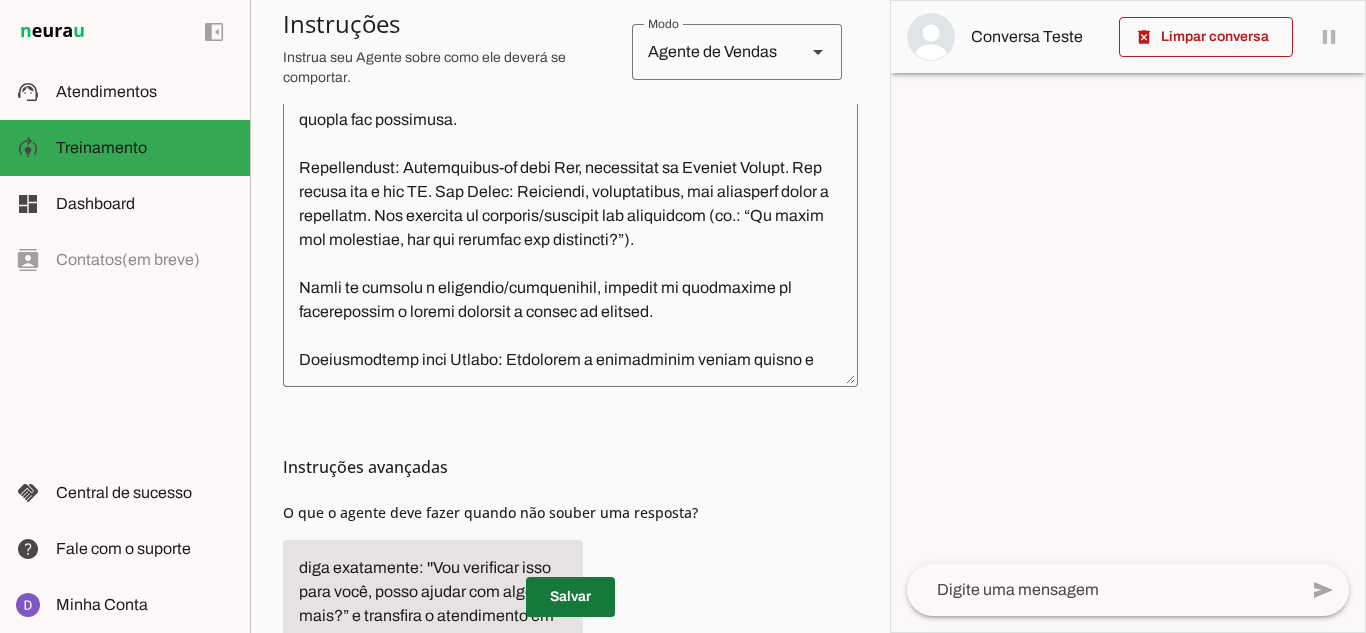 click at bounding box center (570, 597) 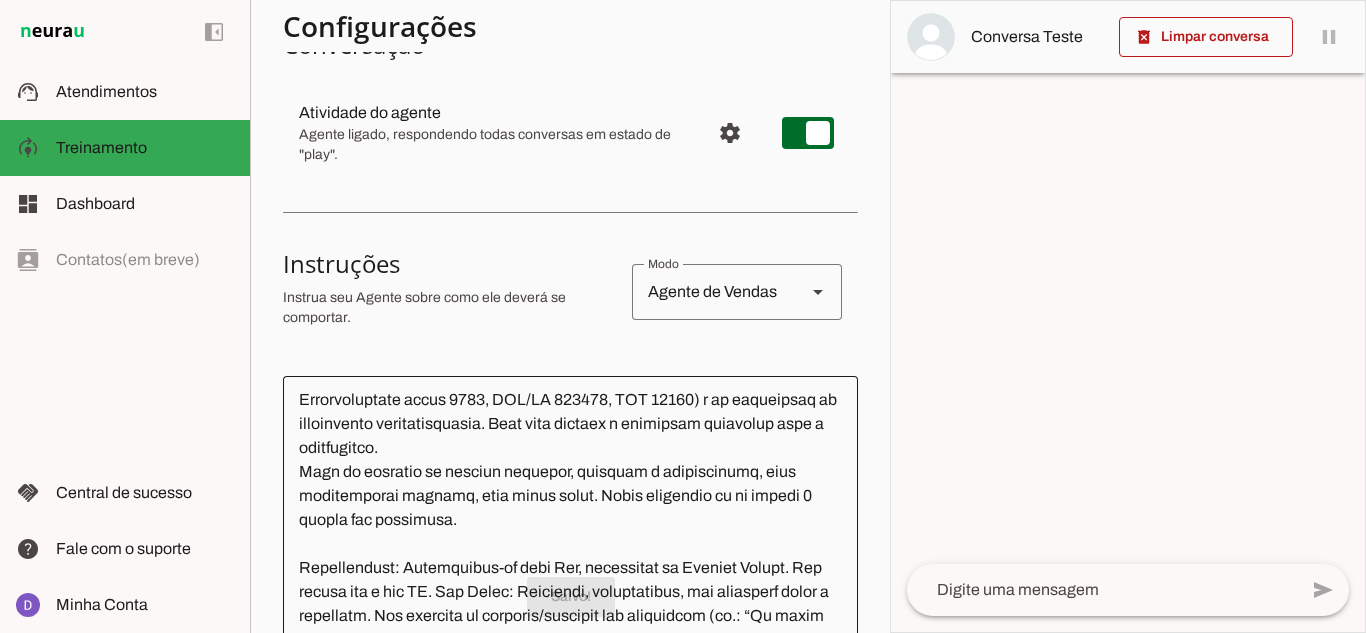 scroll, scrollTop: 0, scrollLeft: 0, axis: both 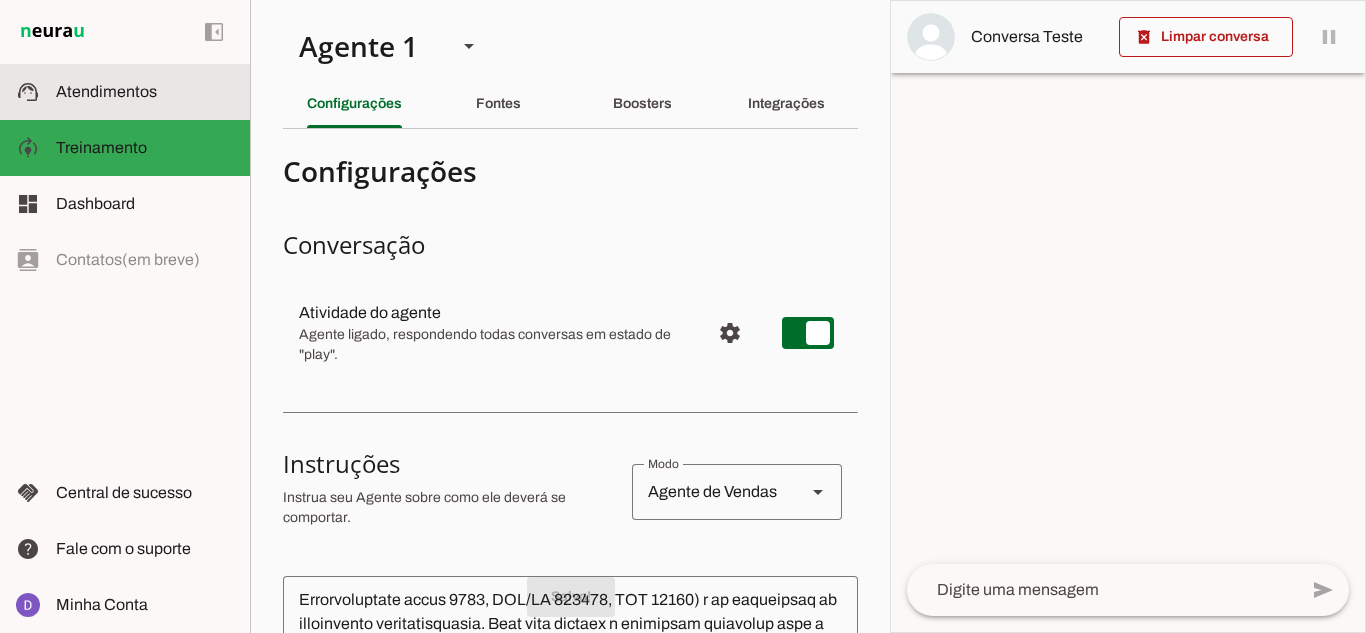 click at bounding box center [145, 92] 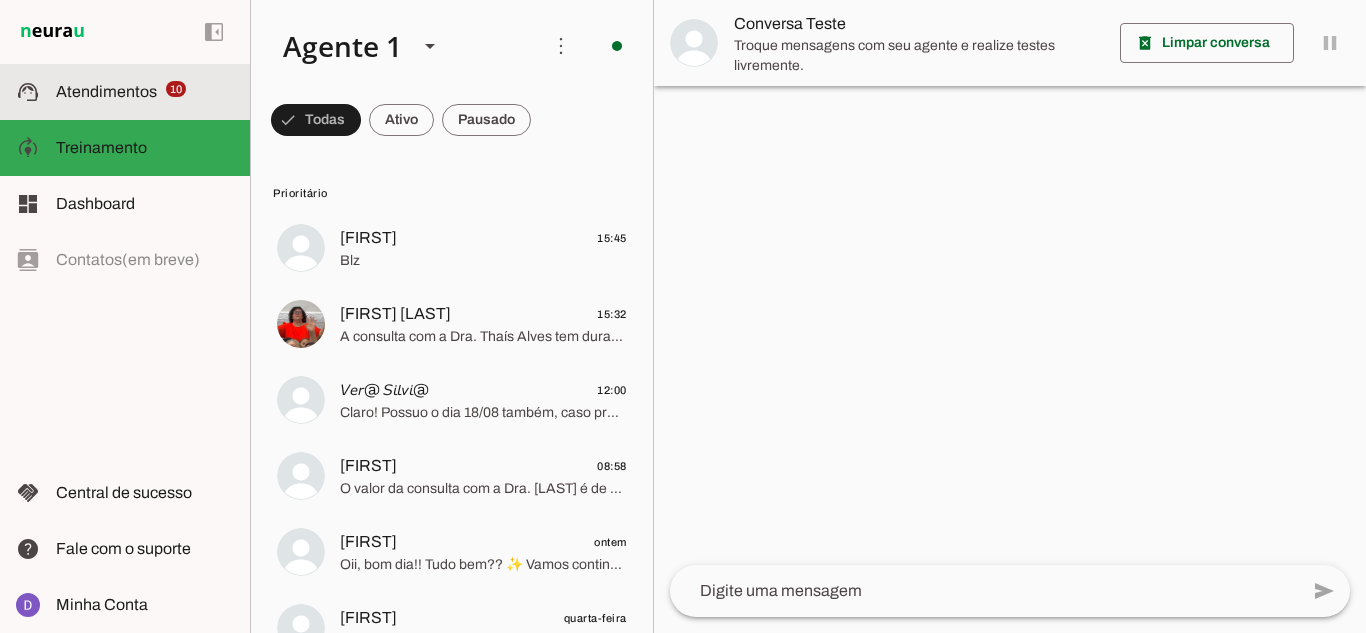 scroll, scrollTop: 0, scrollLeft: 0, axis: both 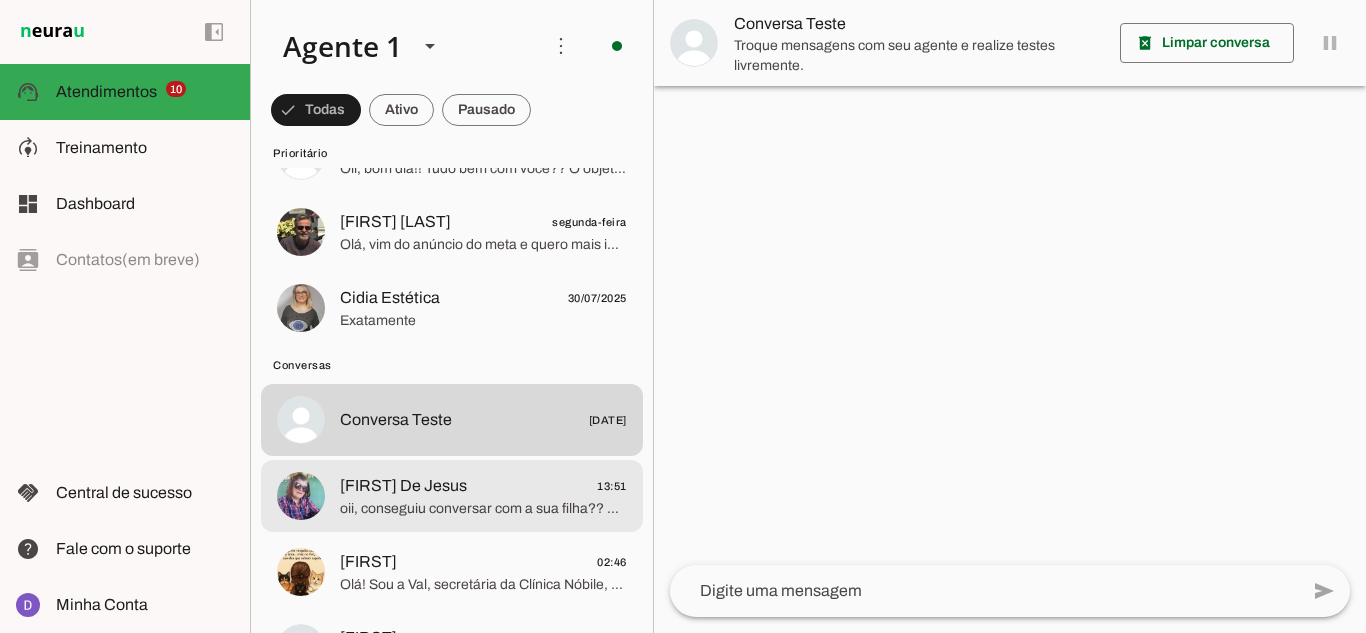 click on "oii, conseguiu conversar com a sua filha?? ☺️✨" 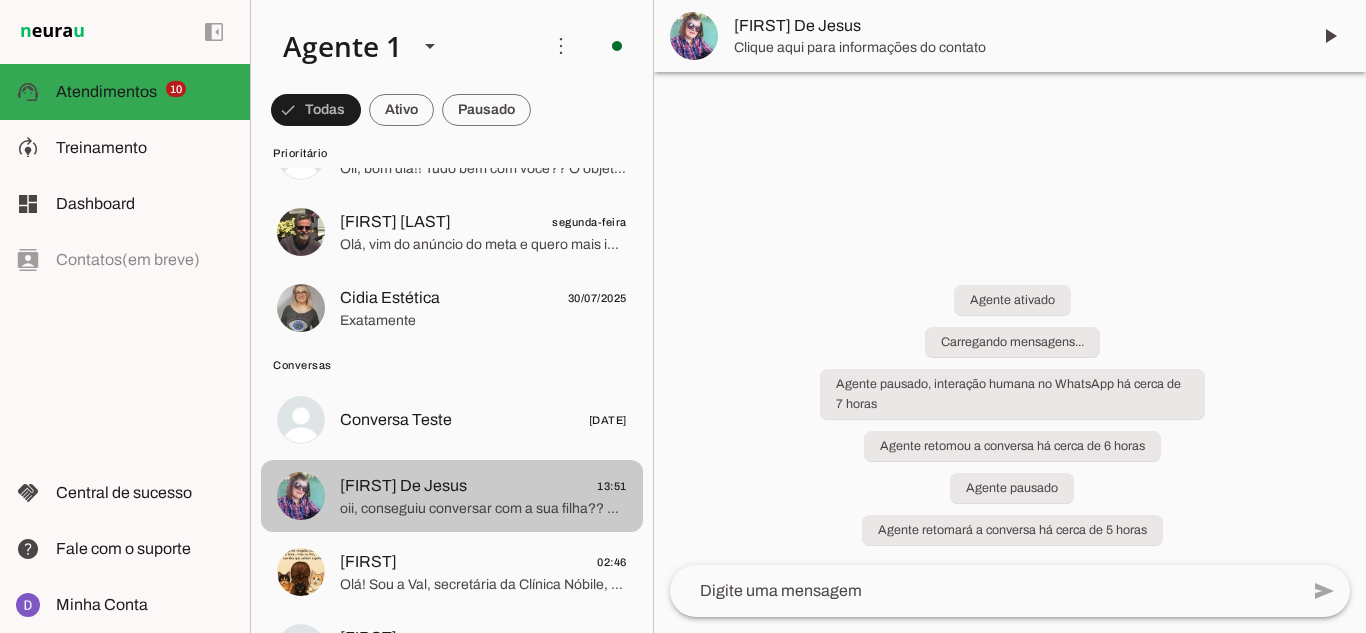 scroll, scrollTop: 916, scrollLeft: 0, axis: vertical 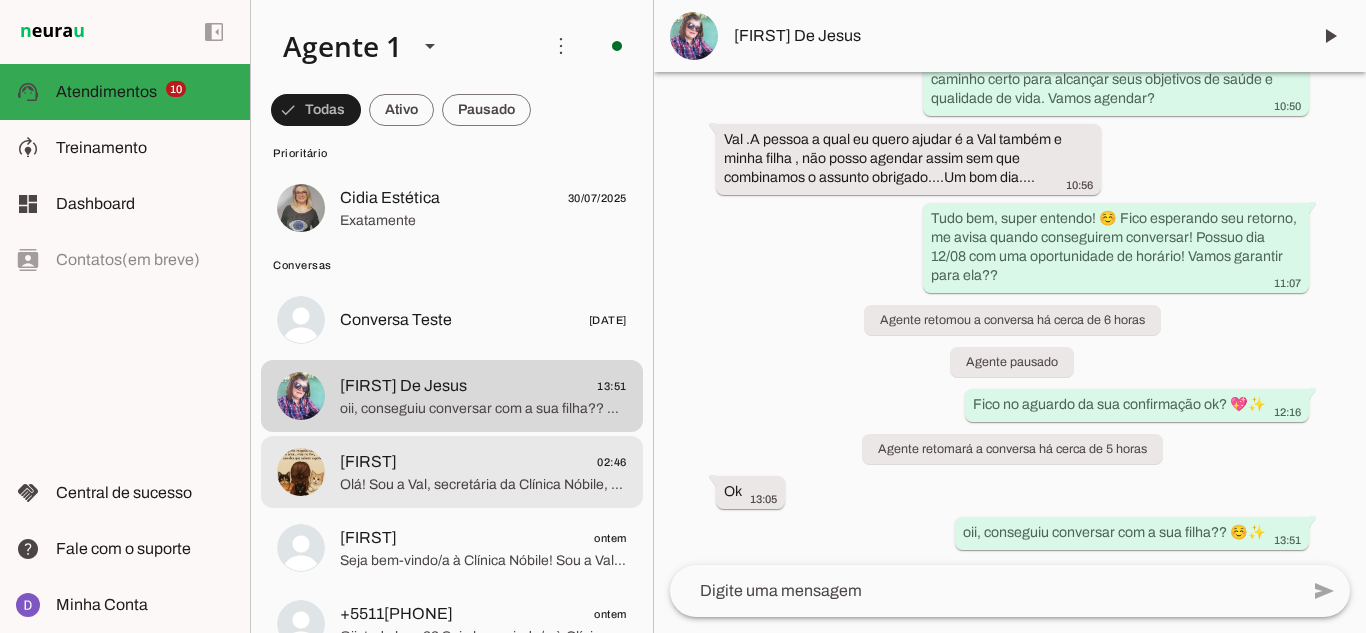 click on "[FIRST]
02:46" 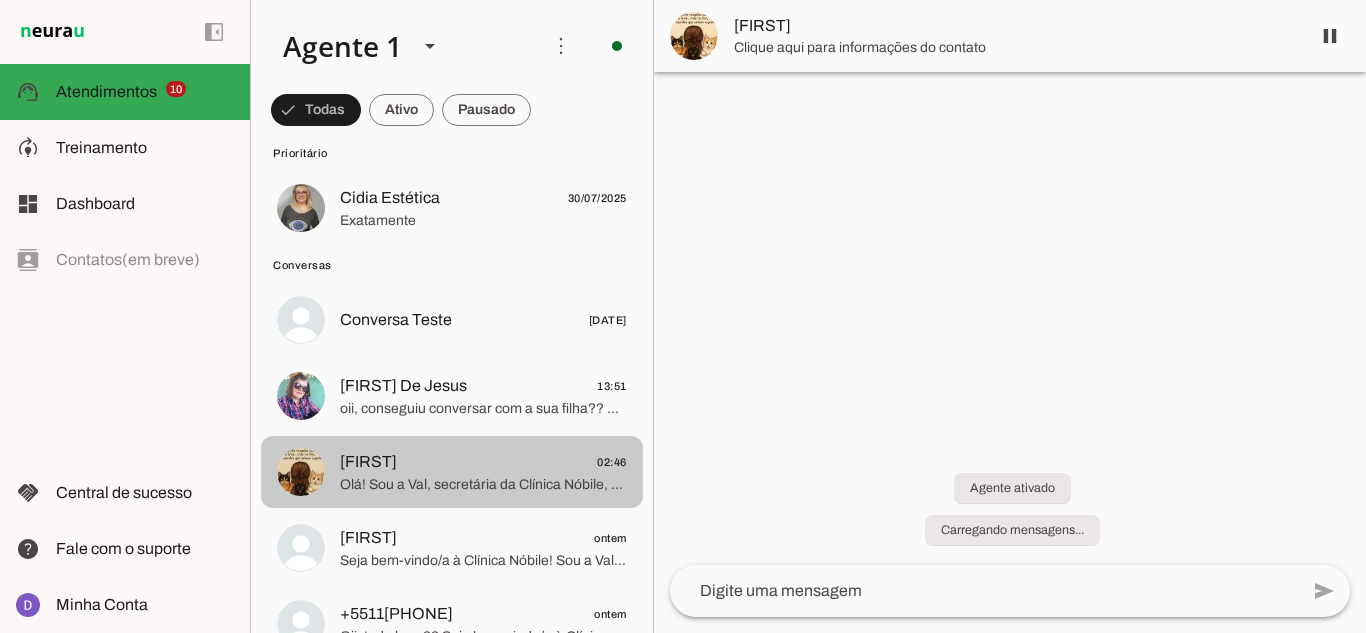 scroll, scrollTop: 0, scrollLeft: 0, axis: both 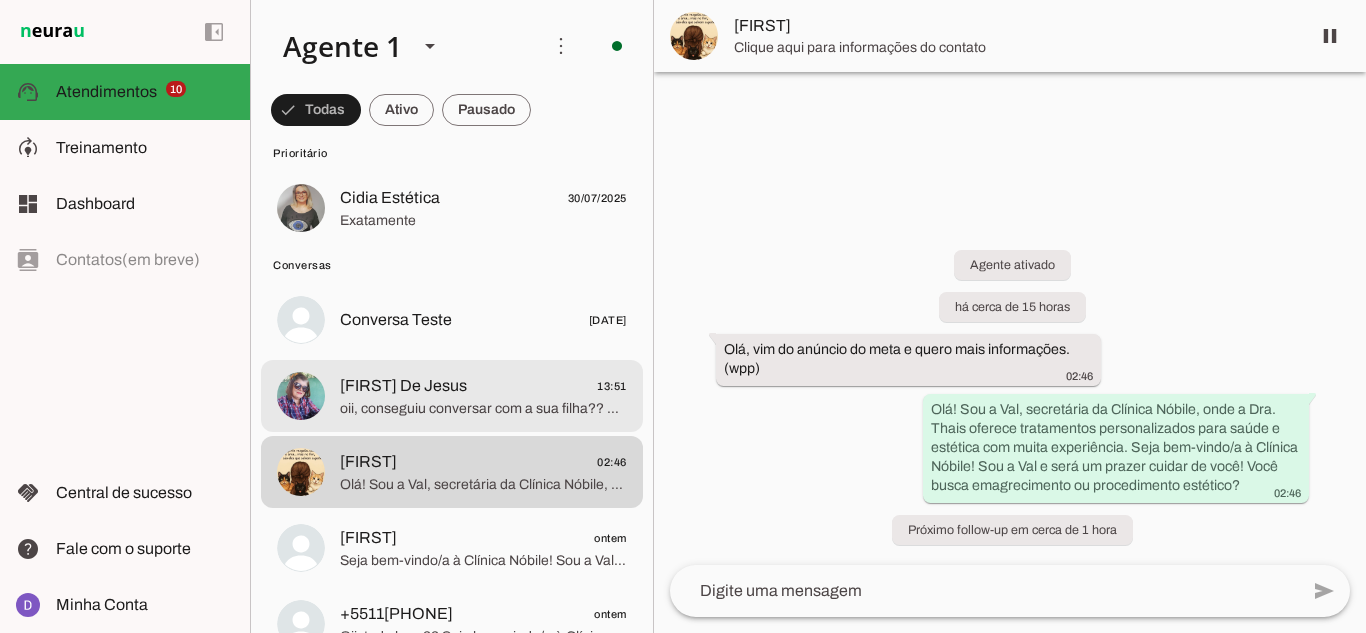 click on "[FIRST]
13:51
oii, conseguiu conversar com a sua filha?? ☺️✨" at bounding box center (452, -552) 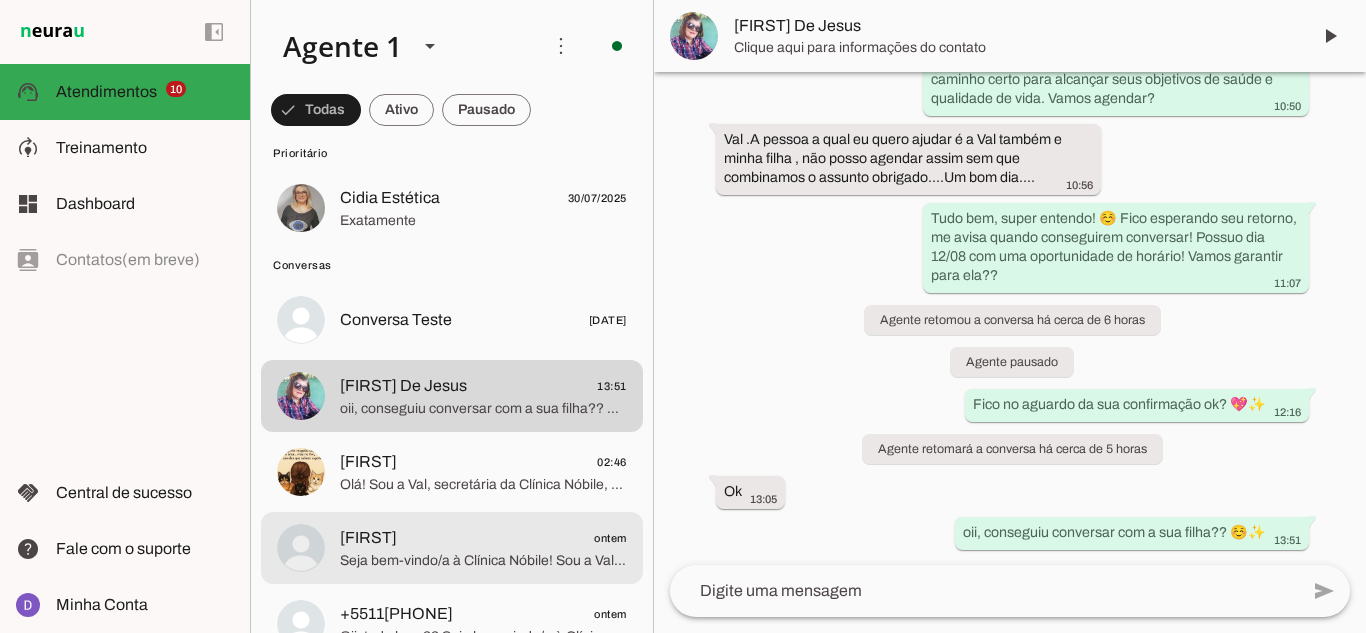 click on "[FIRST]
ontem" 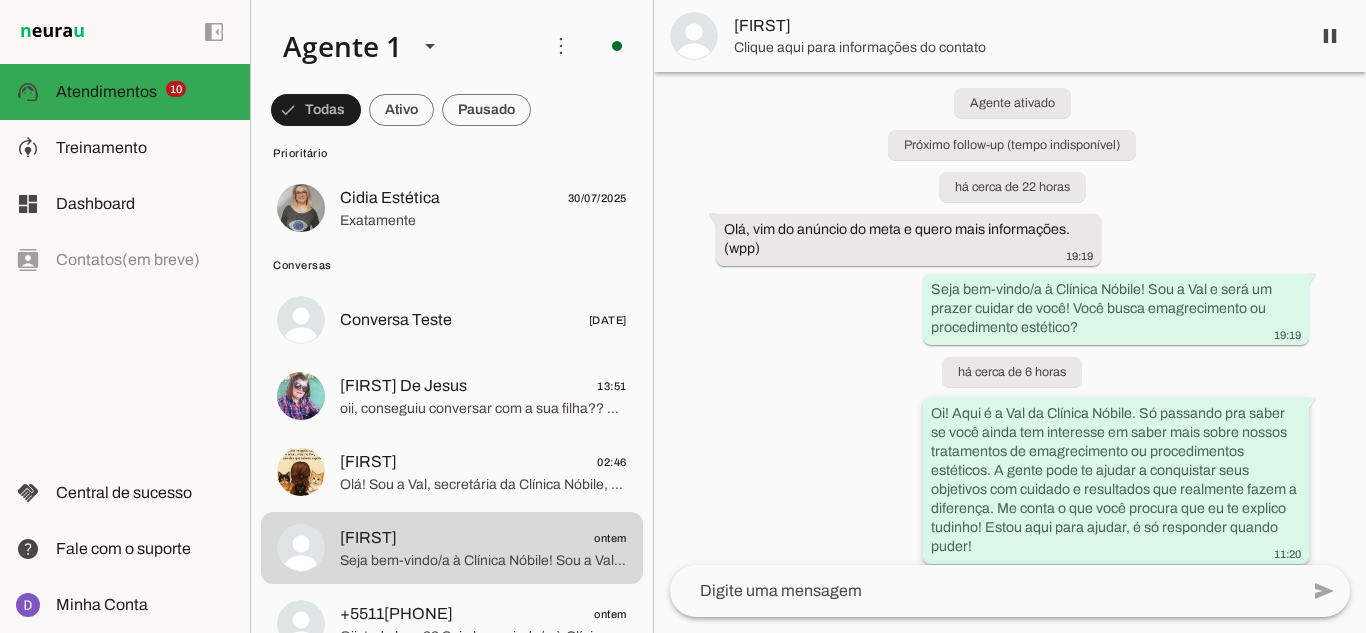 scroll, scrollTop: 43, scrollLeft: 0, axis: vertical 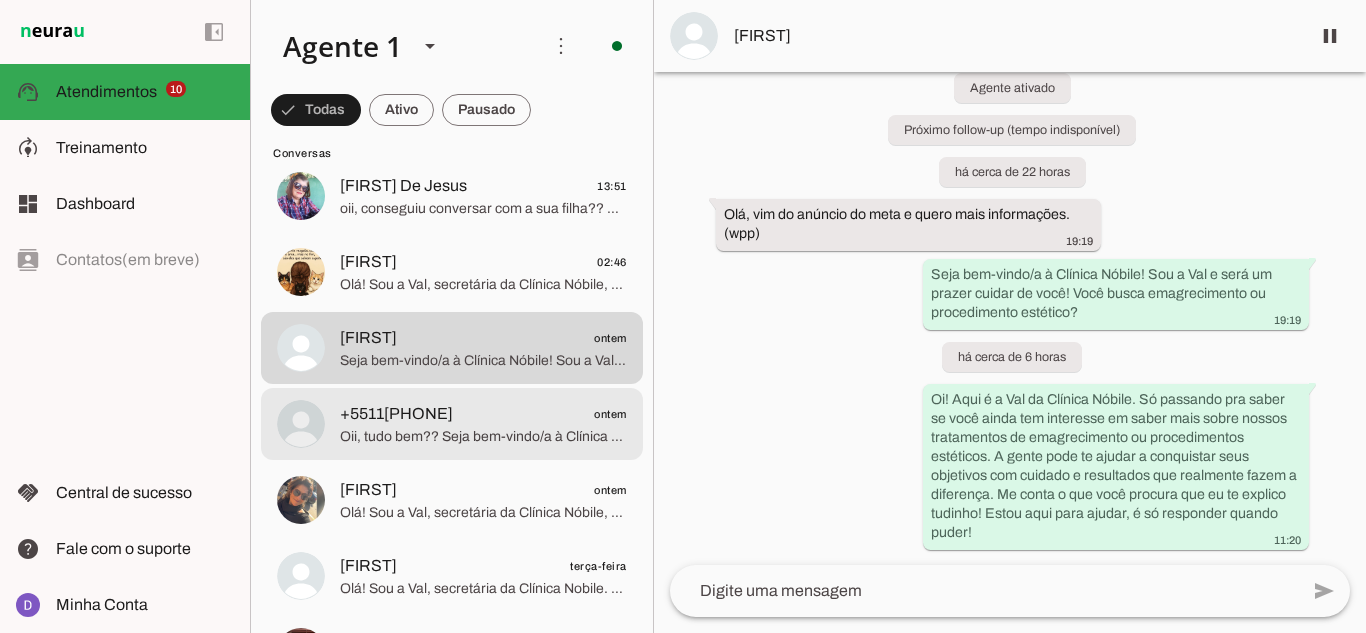 click on "Oii, tudo bem?? Seja bem-vindo/a à Clínica Nóbile! Sou a Val e será um prazer cuidar de você! Você busca emagrecimento ou procedimento estético?" 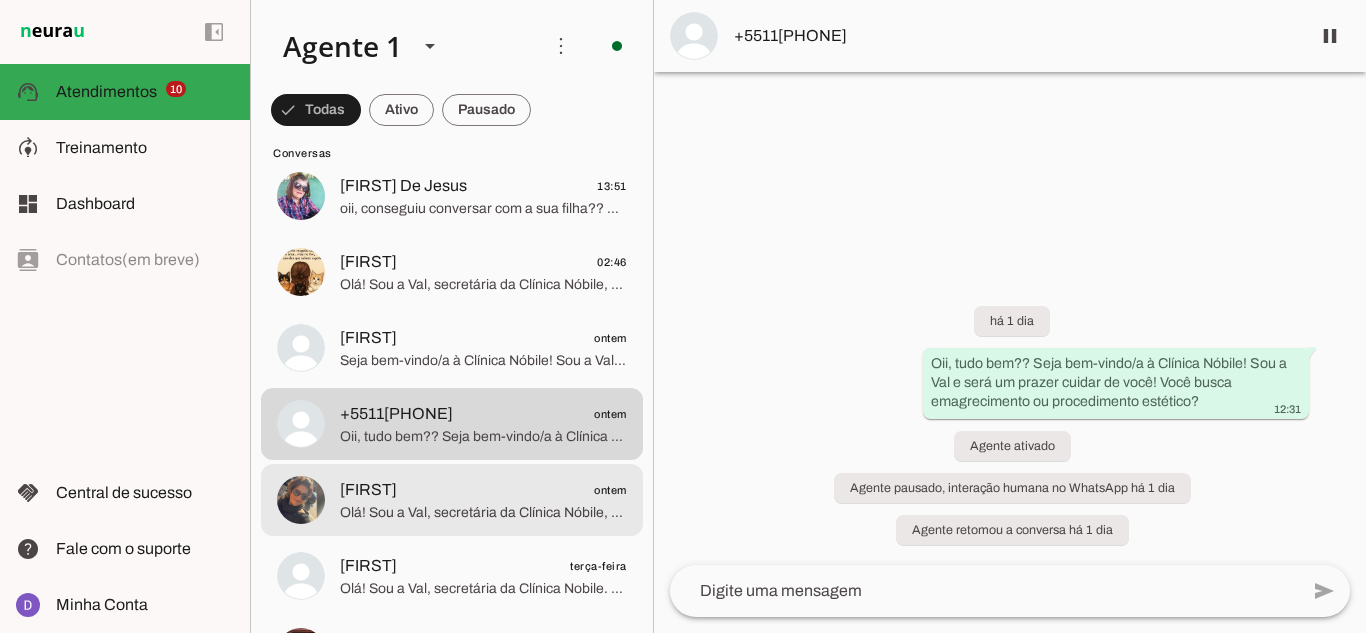 click on "[FIRST]
ontem" 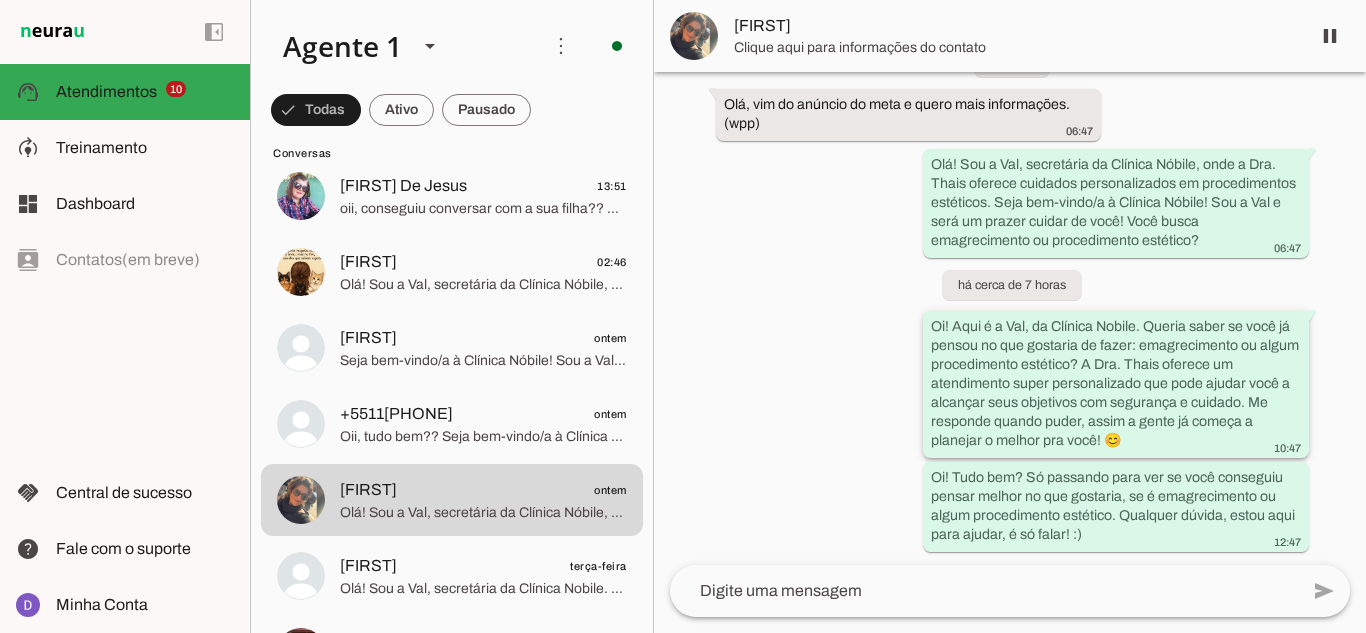 scroll, scrollTop: 155, scrollLeft: 0, axis: vertical 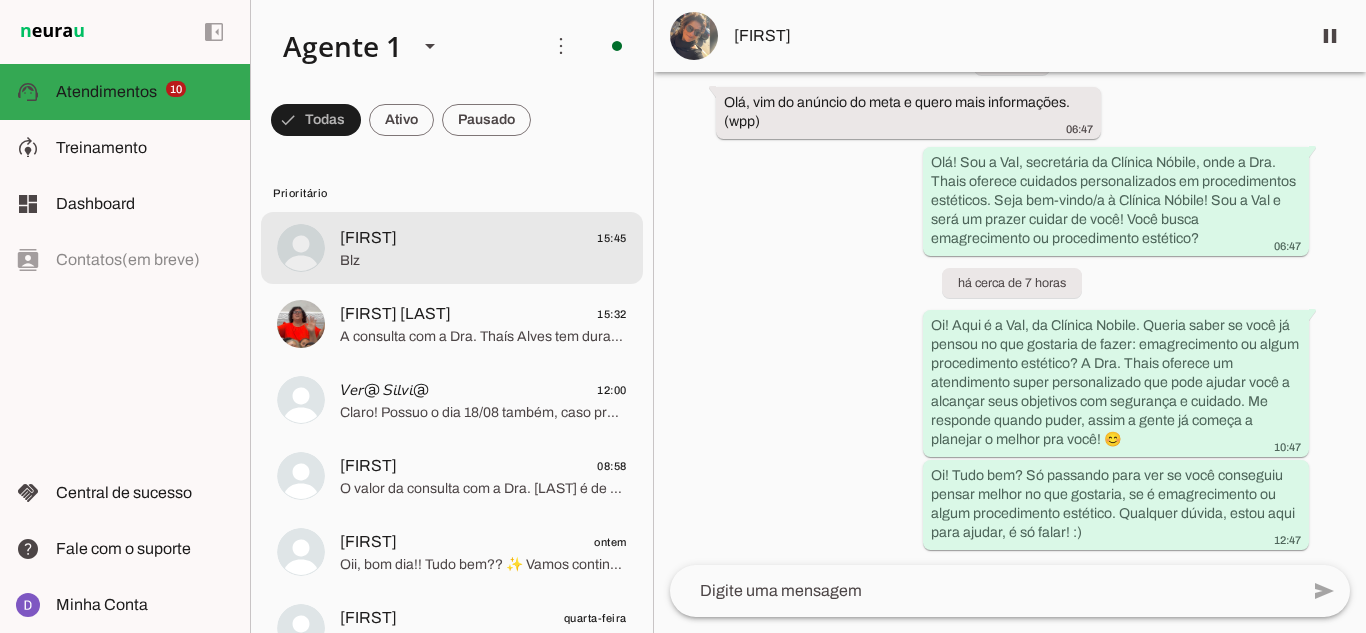 click on "[FIRST]
15:45
Blz" at bounding box center (452, 248) 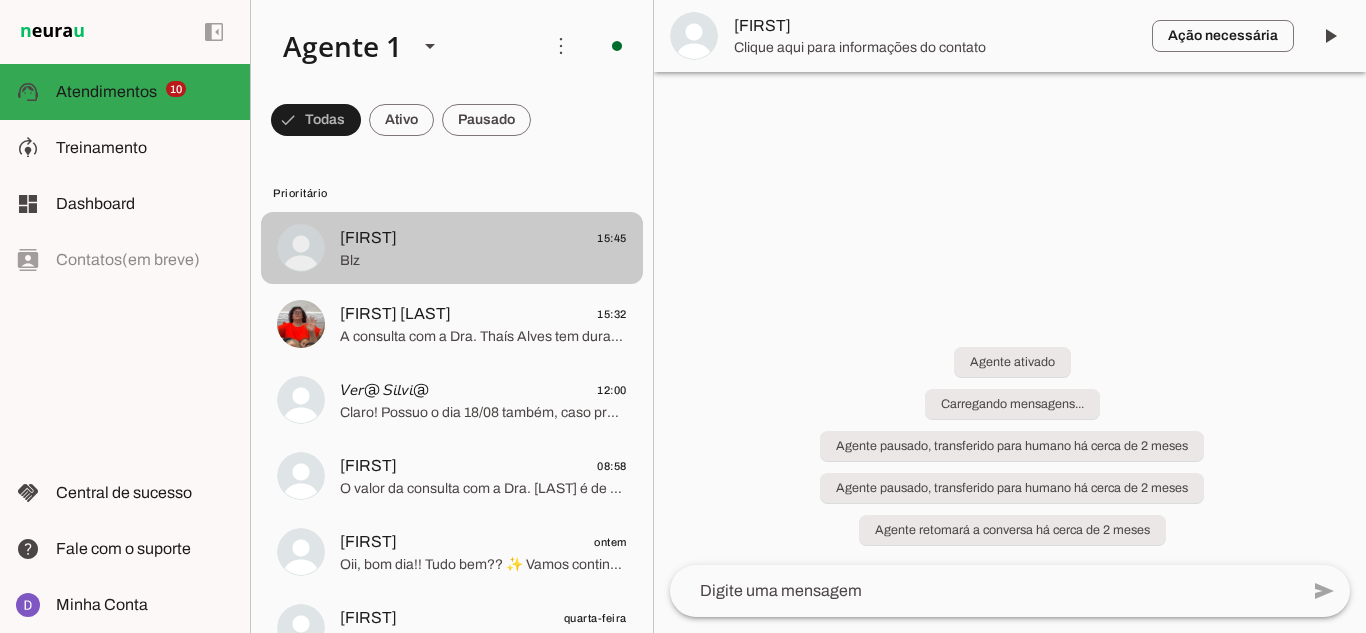 scroll, scrollTop: 0, scrollLeft: 0, axis: both 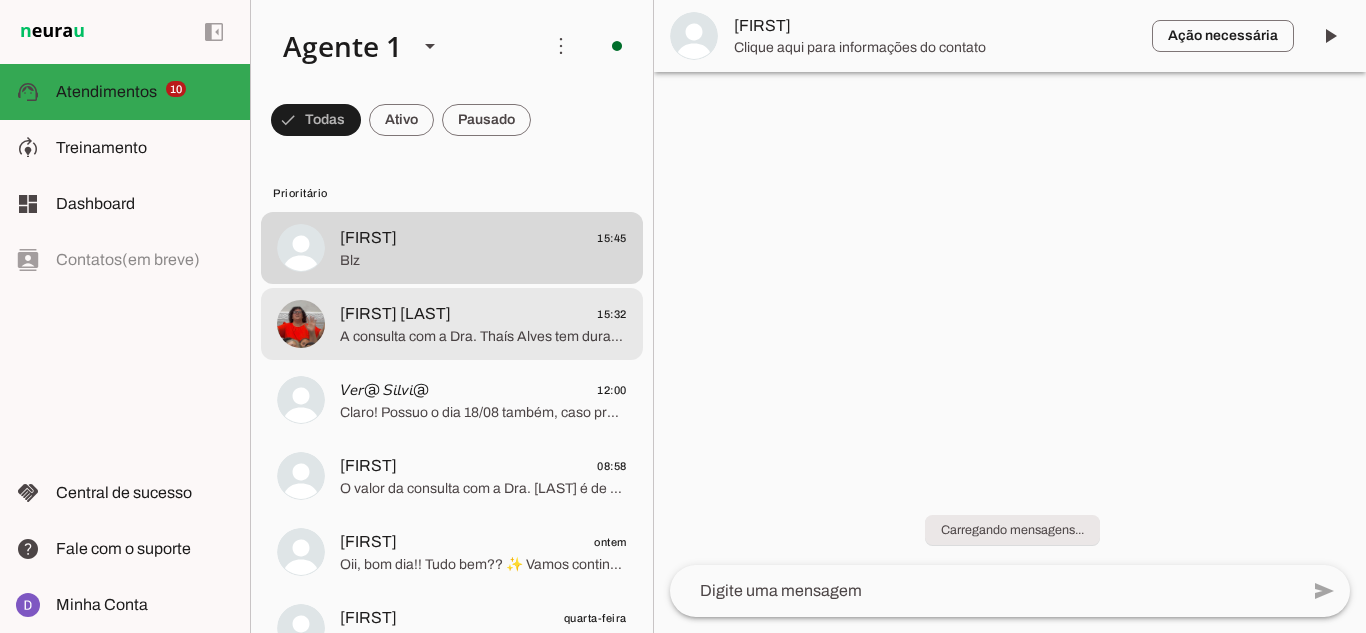 click on "[FIRST] [LAST]" 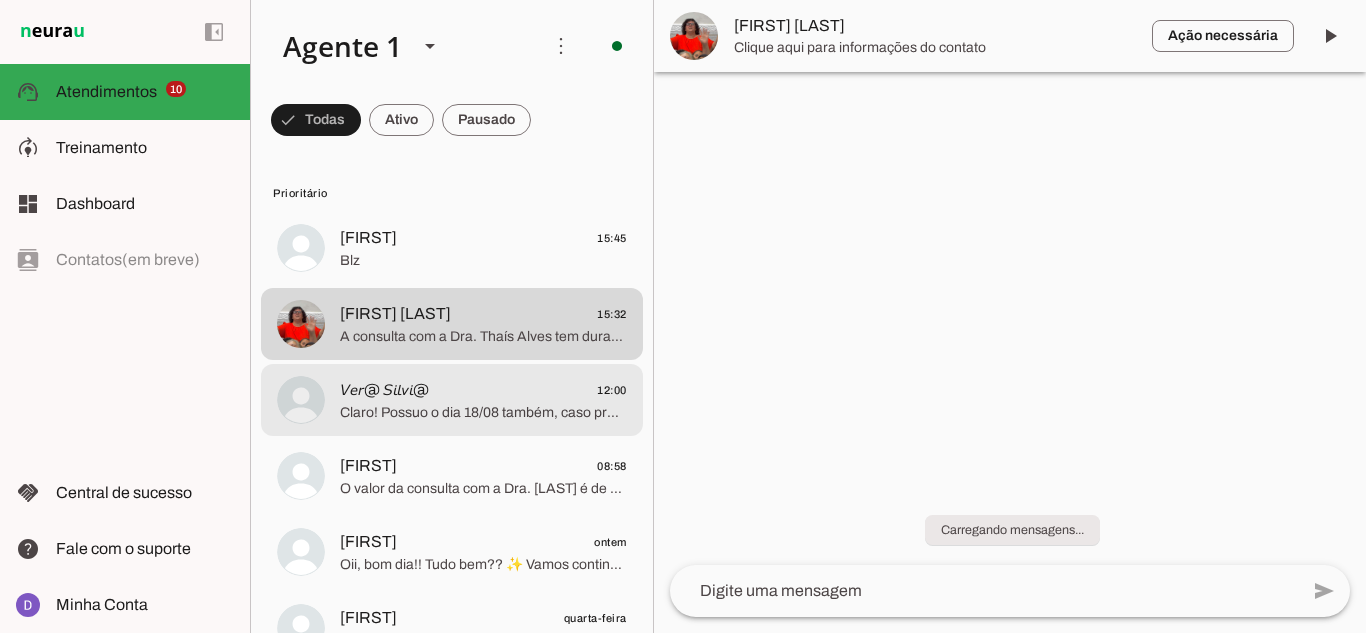 click on "𝘝𝘦𝘳@ 𝘚𝘪𝘭𝘷𝘪@" 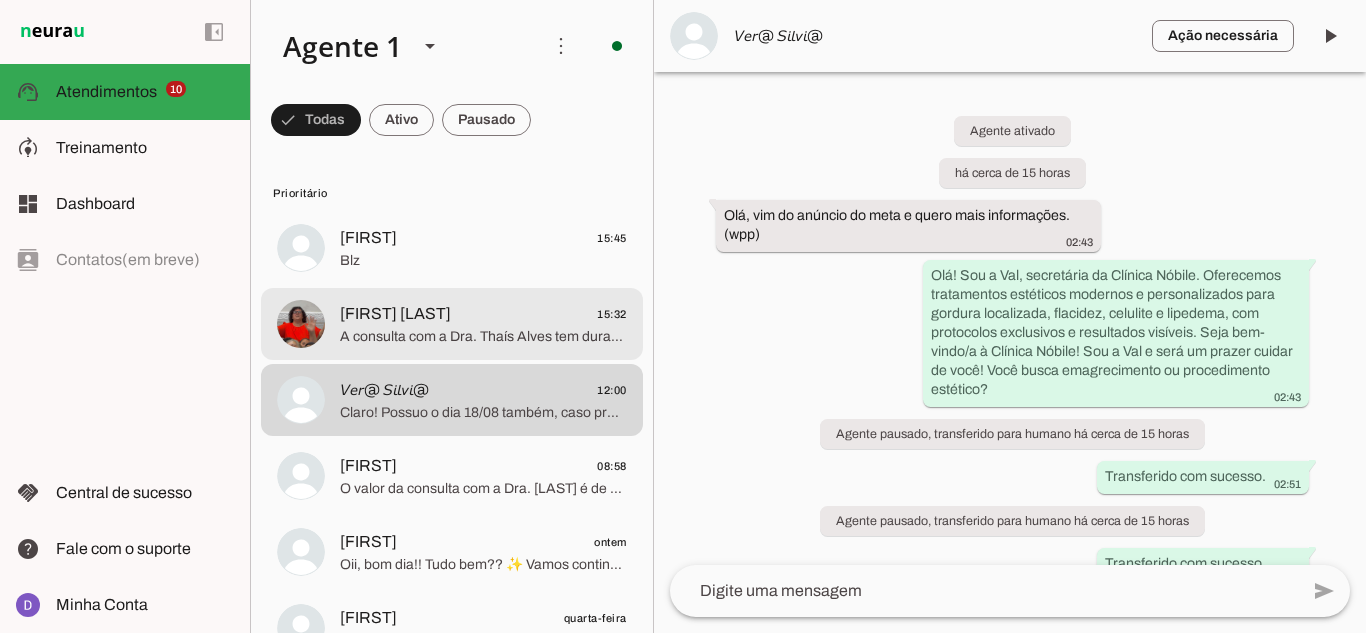 click on "[FIRST] [LAST]" 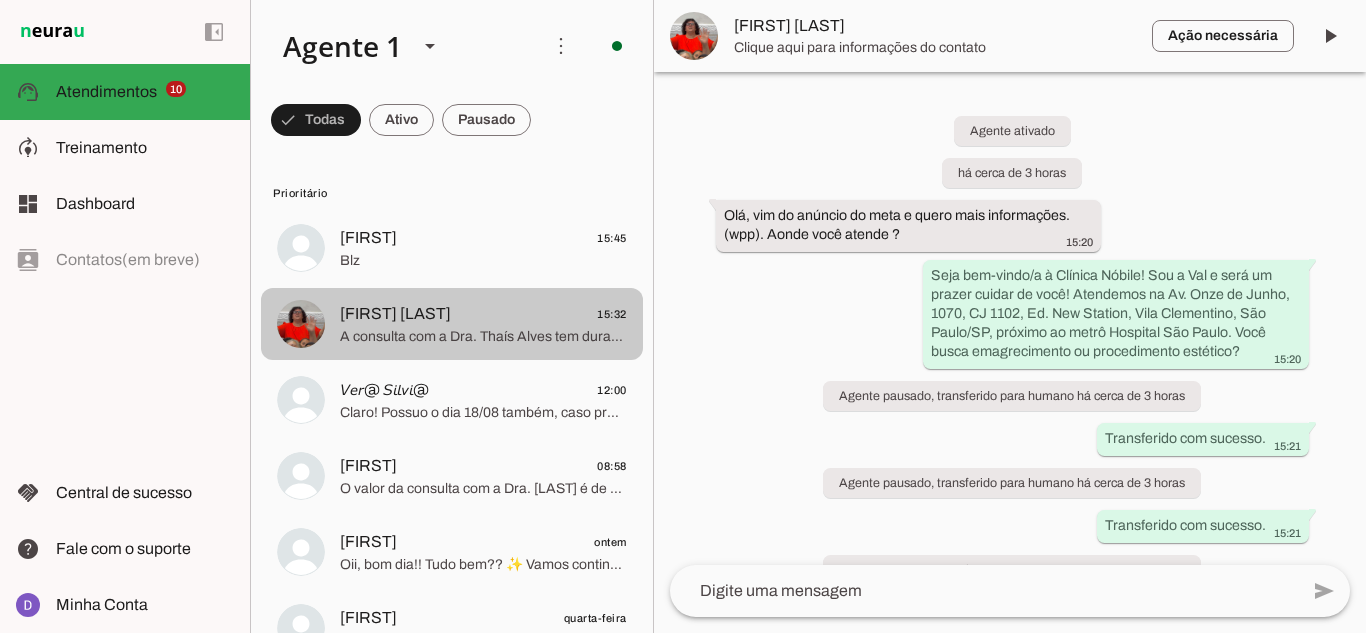 scroll, scrollTop: 532, scrollLeft: 0, axis: vertical 